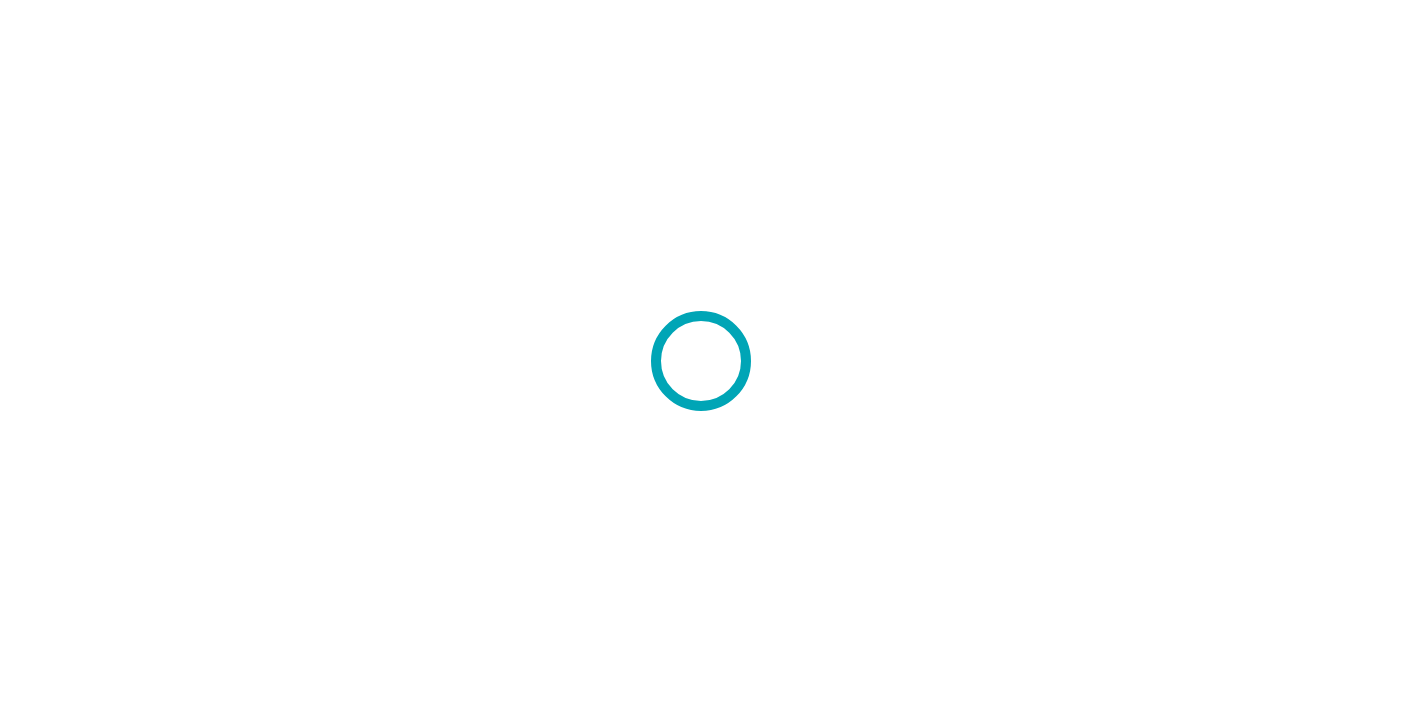 scroll, scrollTop: 0, scrollLeft: 0, axis: both 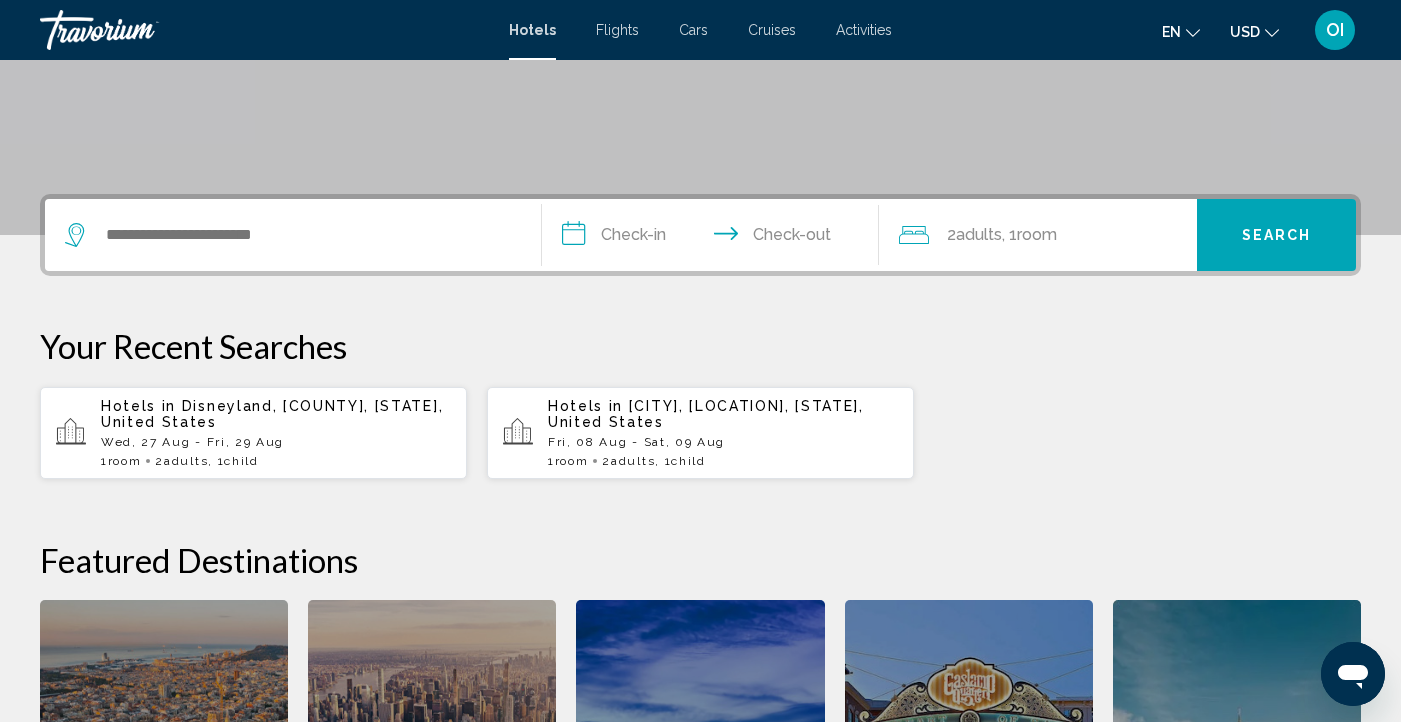 click on "Hotels in    Disneyland, Orange County, CA, United States" at bounding box center [276, 414] 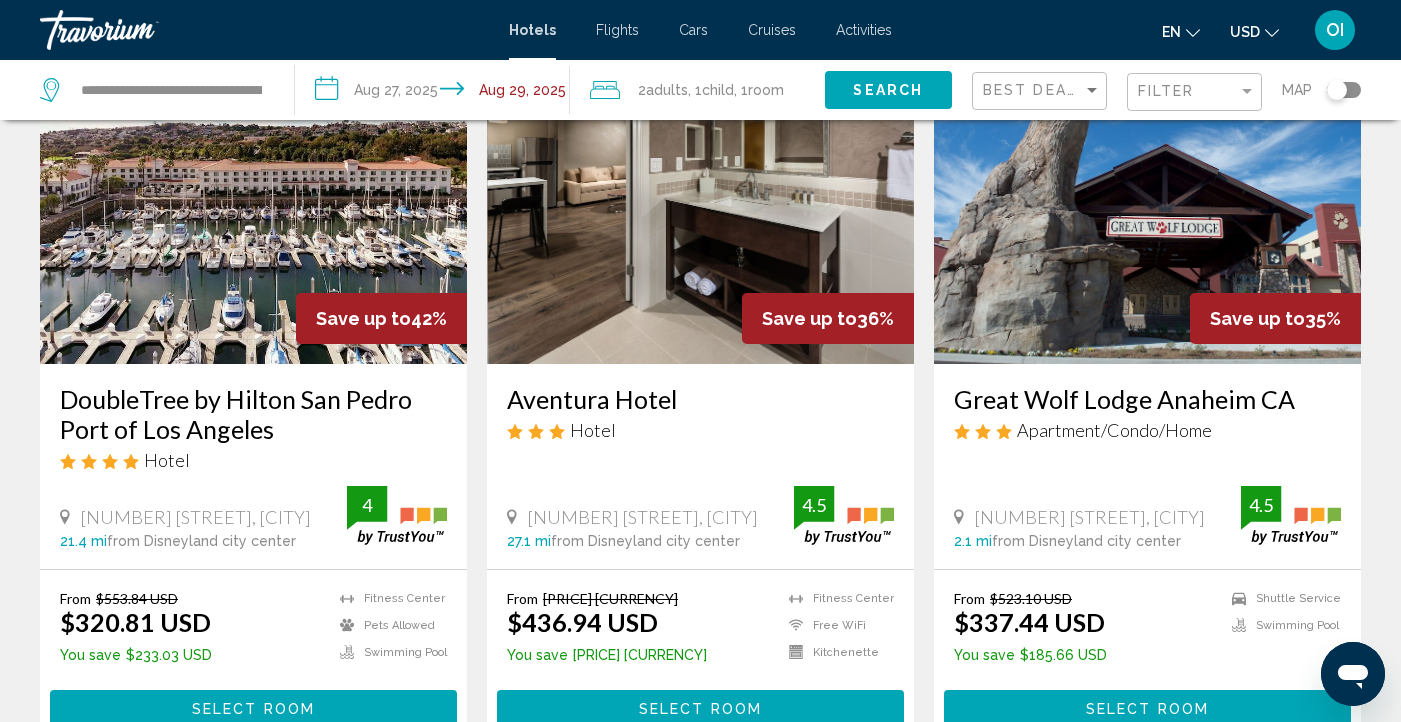 scroll, scrollTop: 0, scrollLeft: 0, axis: both 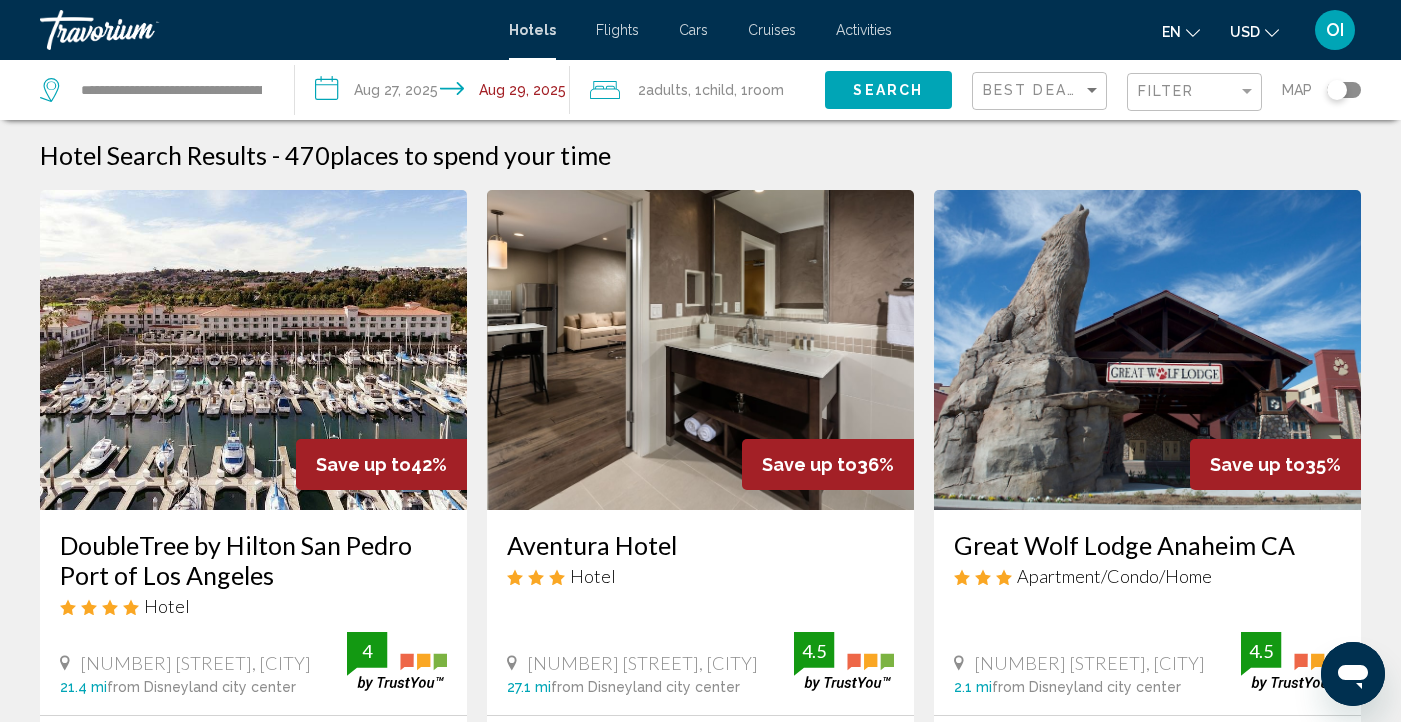 click on "Best Deals" 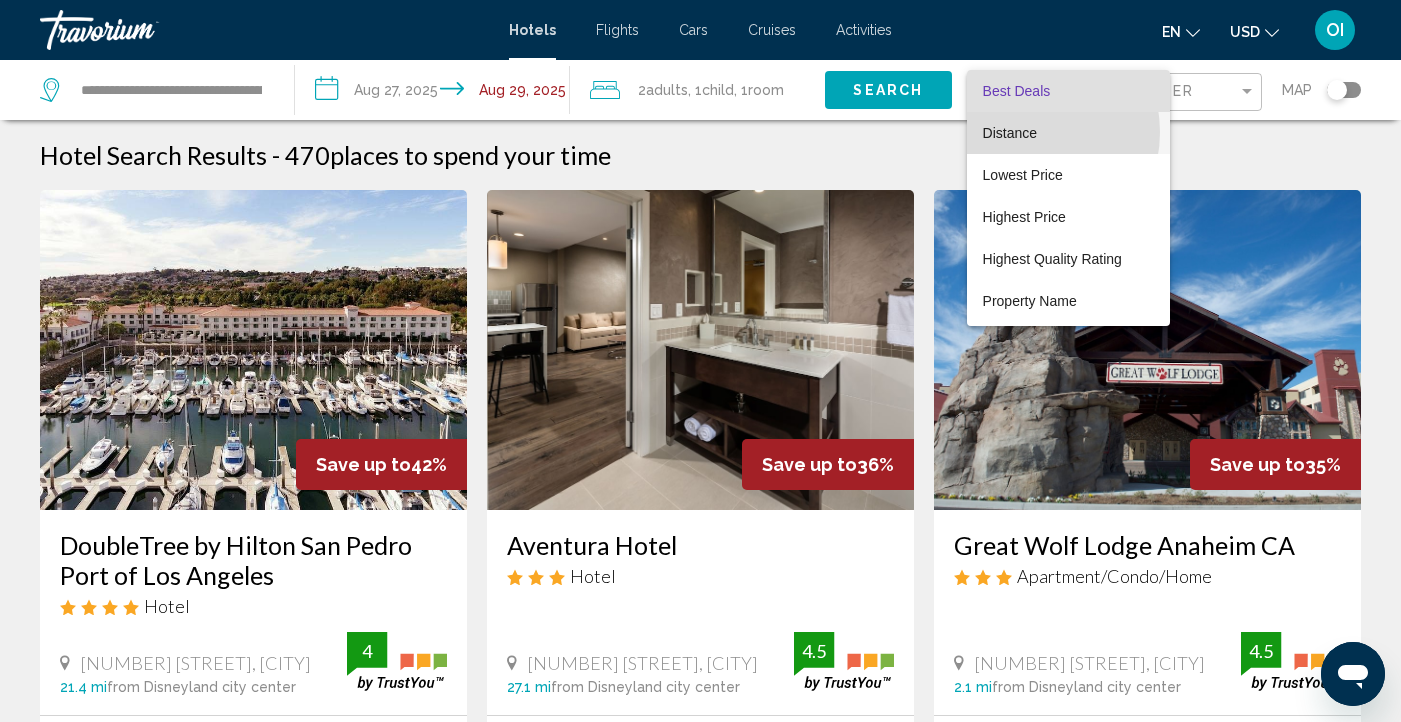 click on "Distance" at bounding box center (1010, 133) 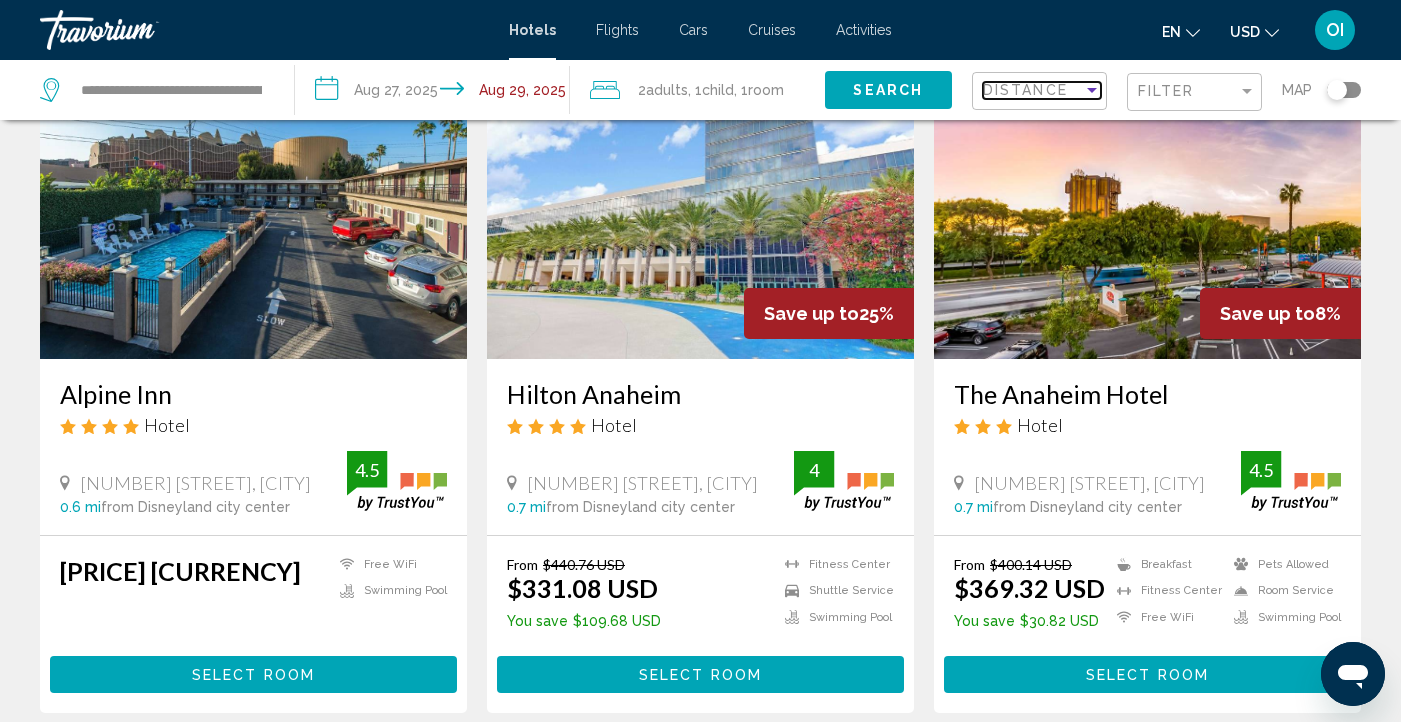 scroll, scrollTop: 2411, scrollLeft: 0, axis: vertical 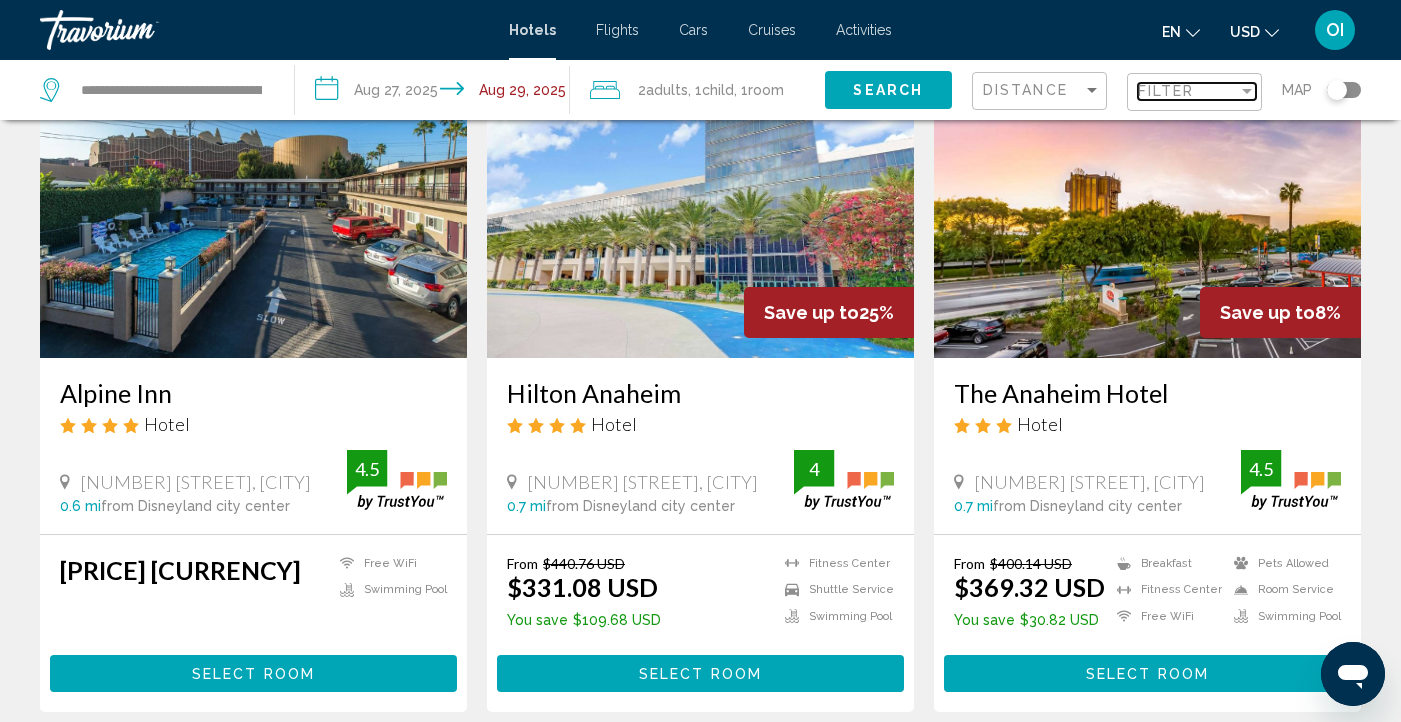 click on "Filter" at bounding box center (1188, 91) 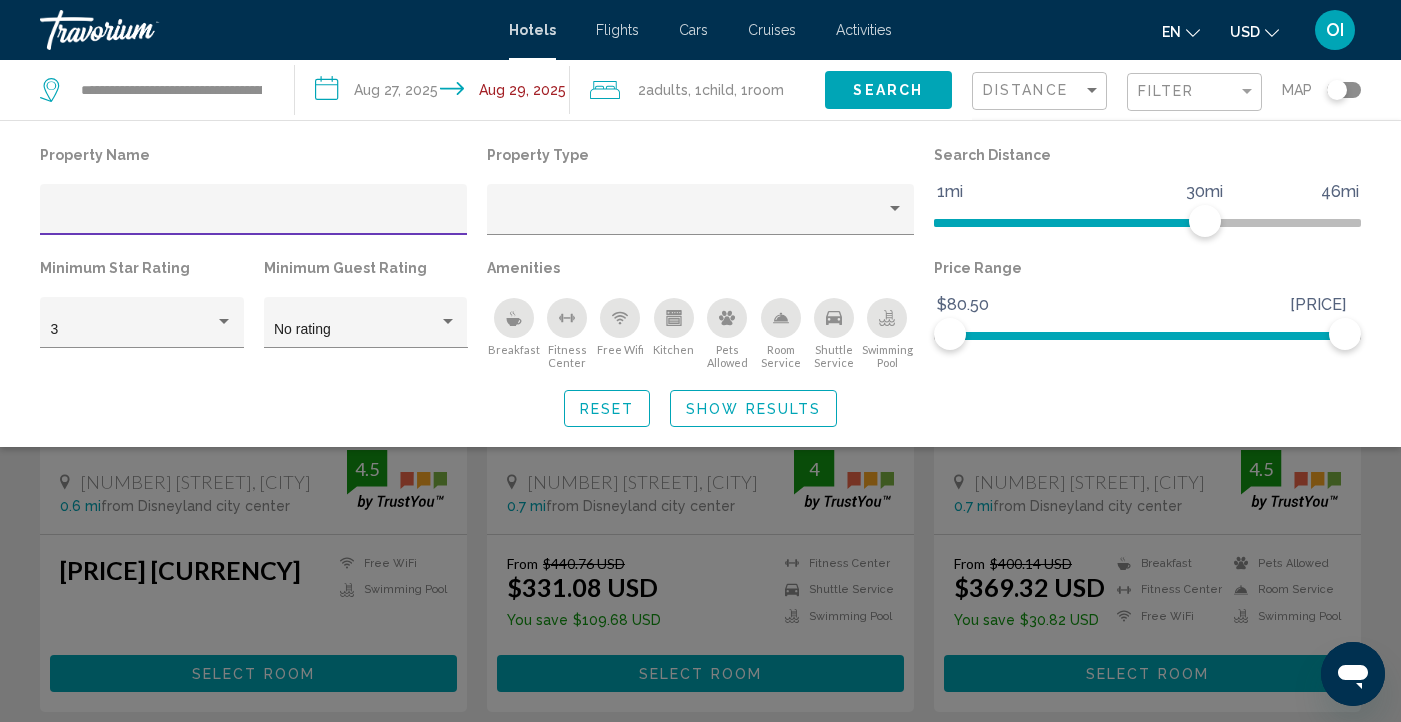 click on "Distance" 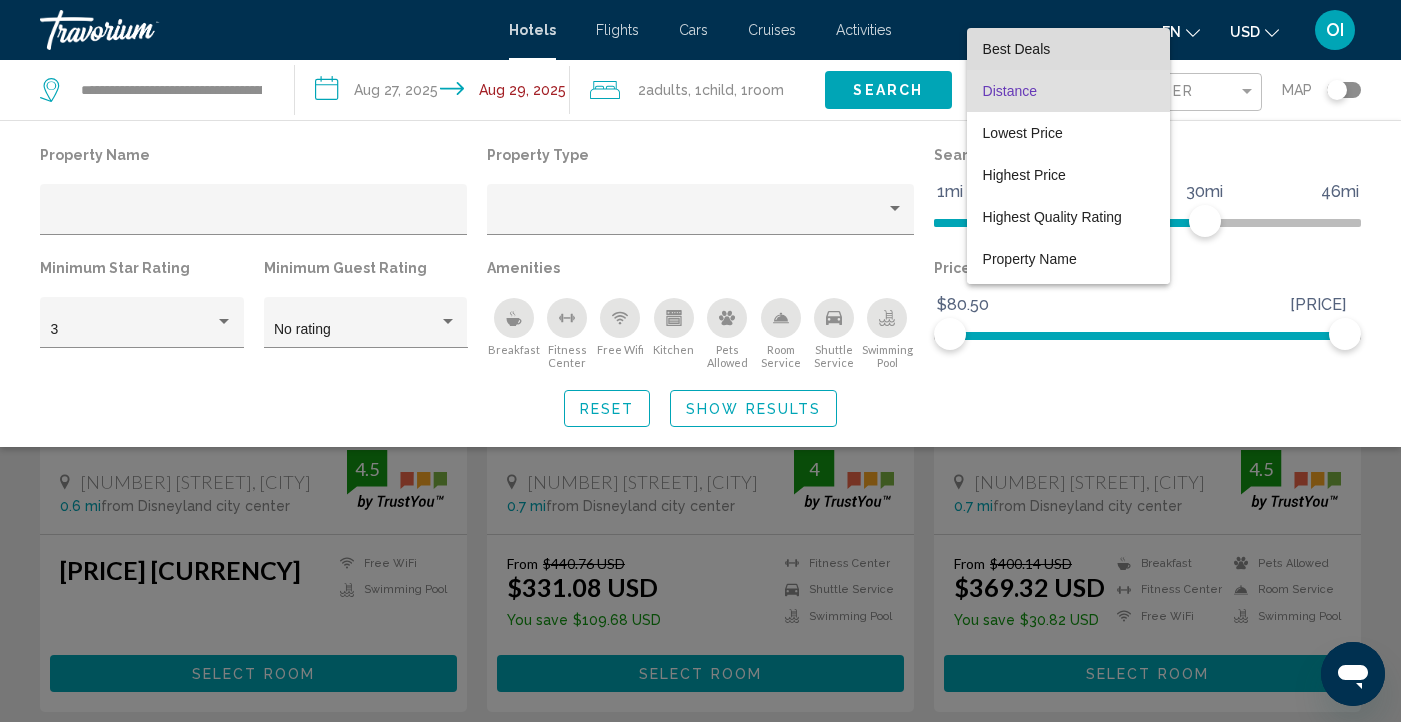 click on "Best Deals" at bounding box center (1068, 49) 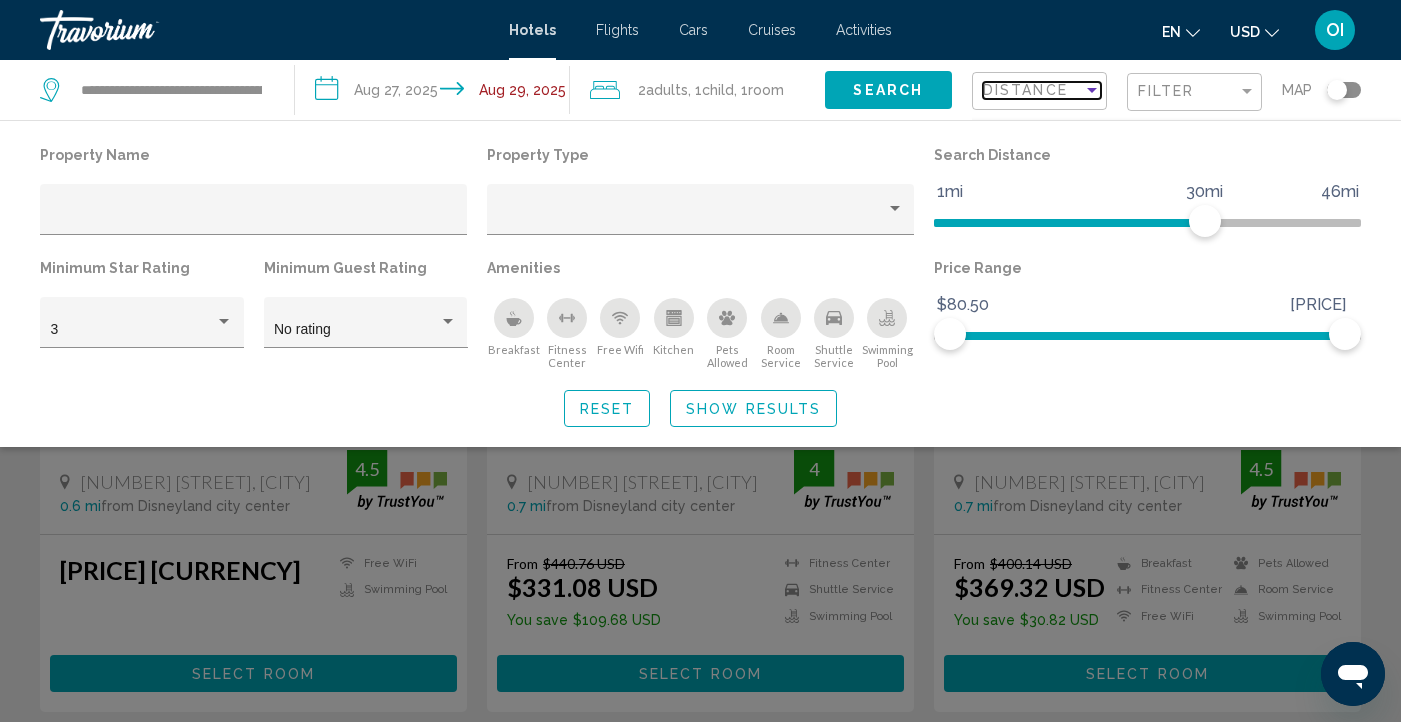 scroll, scrollTop: 2414, scrollLeft: 0, axis: vertical 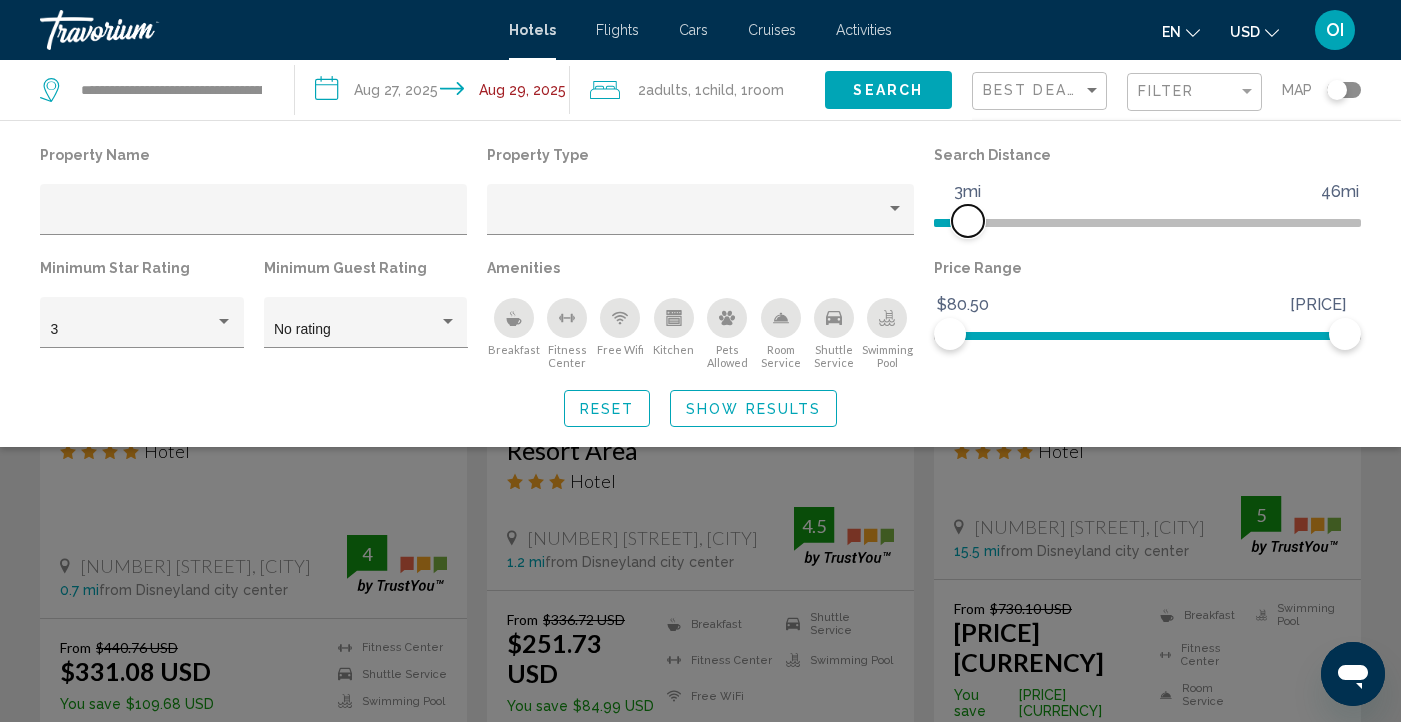 drag, startPoint x: 1208, startPoint y: 222, endPoint x: 967, endPoint y: 223, distance: 241.00208 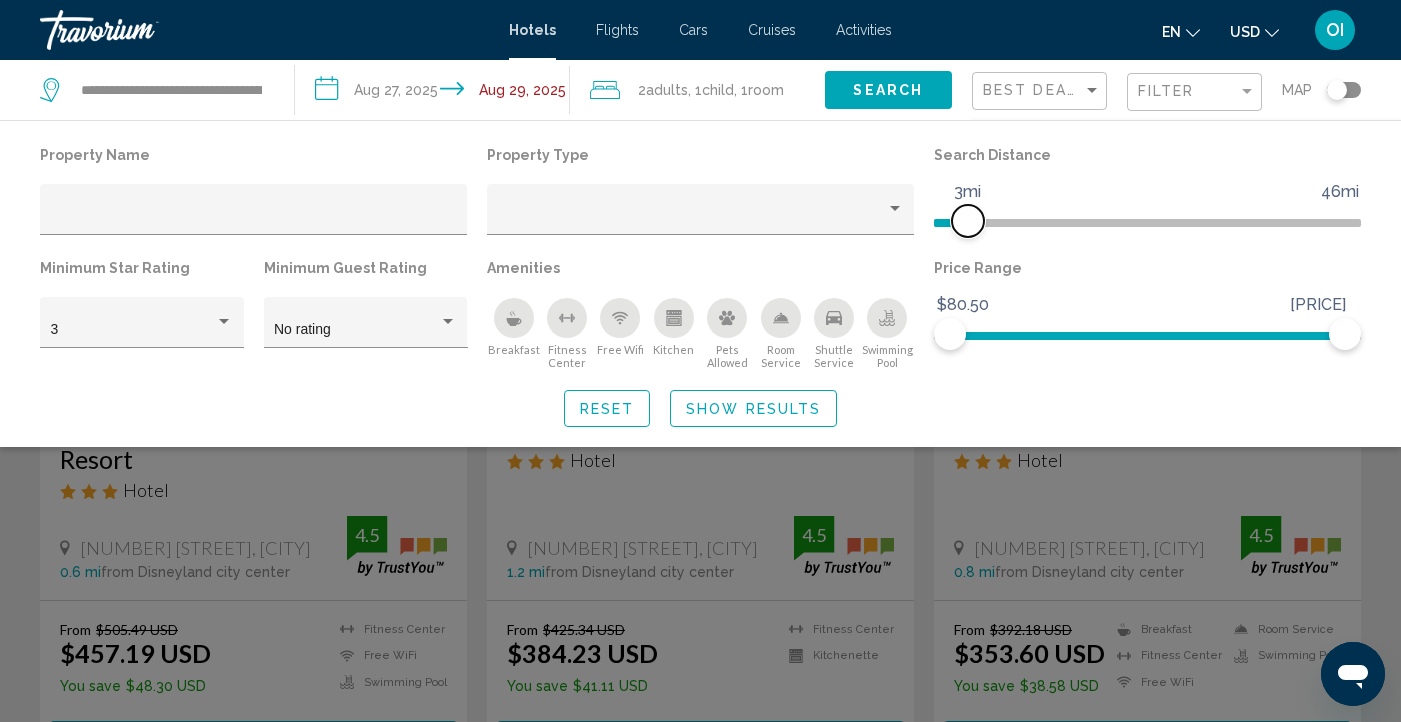 scroll, scrollTop: 181, scrollLeft: 0, axis: vertical 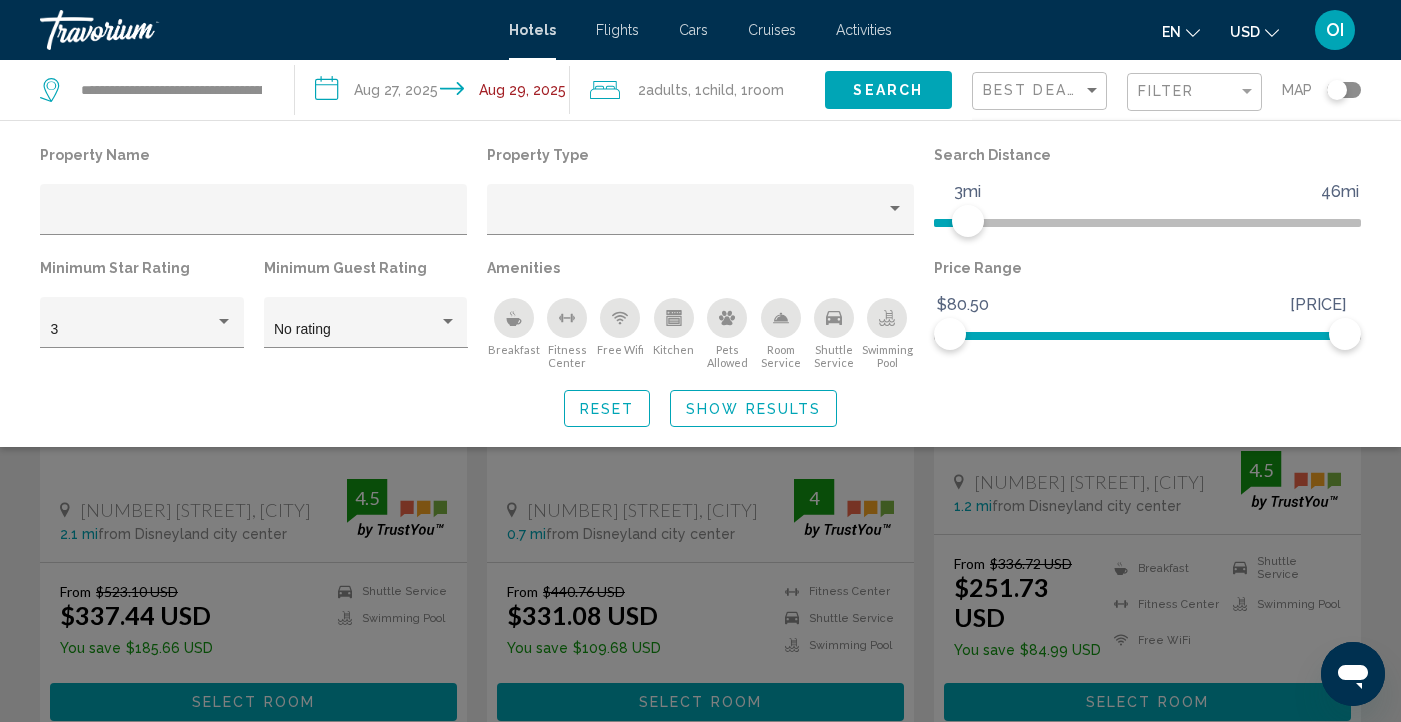 click on "Search" 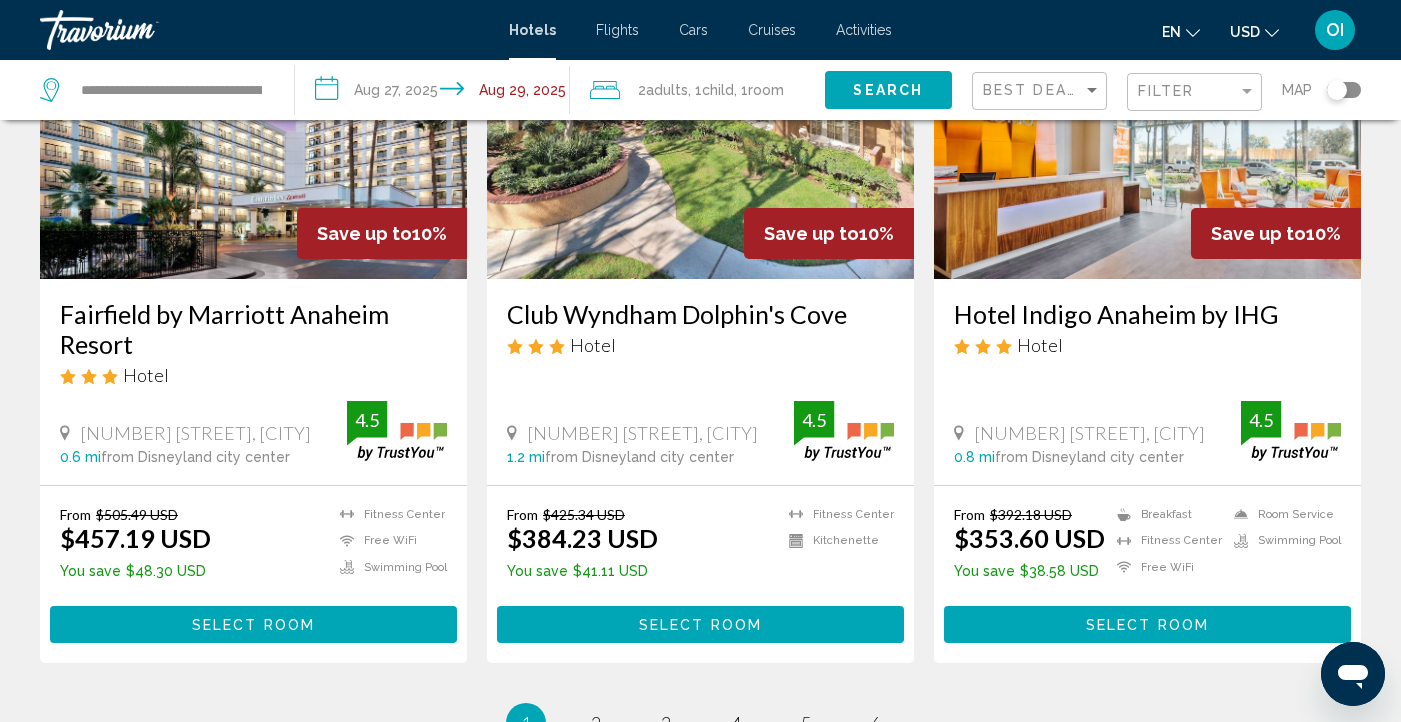 scroll, scrollTop: 2535, scrollLeft: 0, axis: vertical 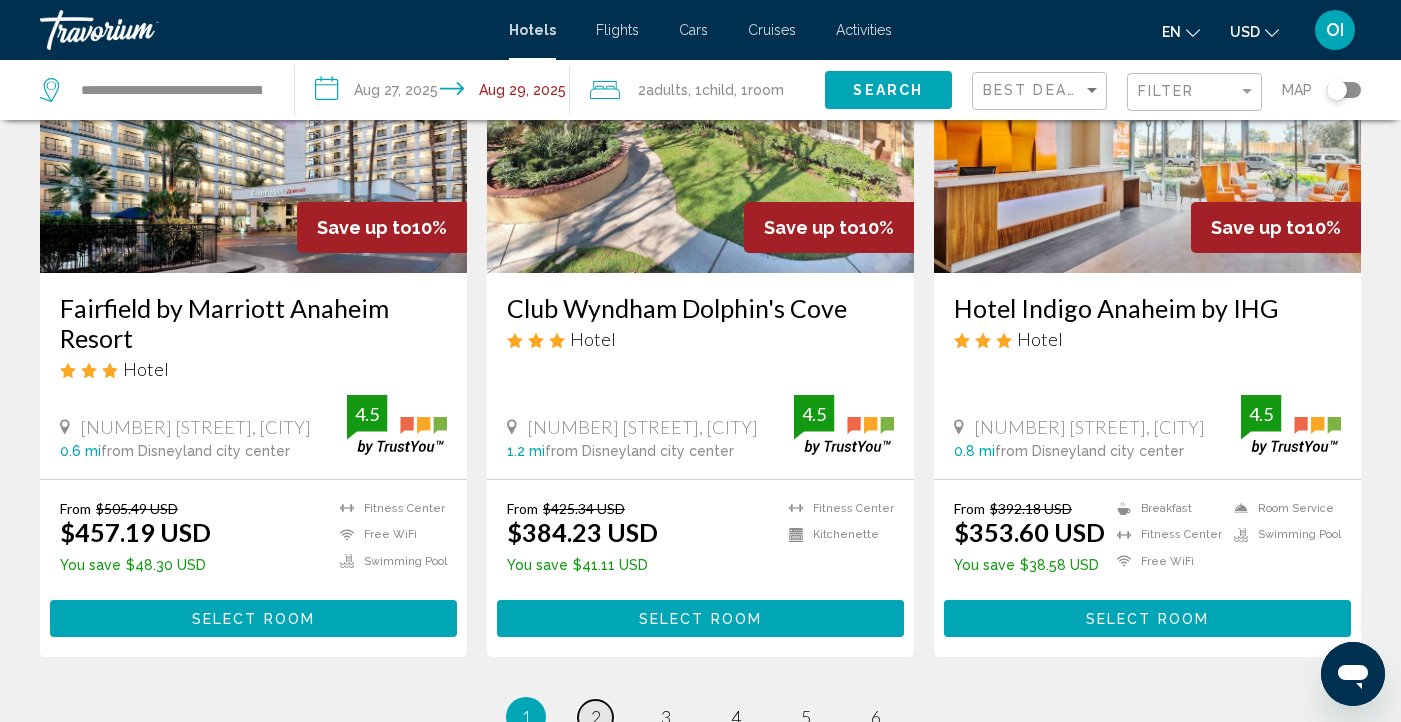 click on "2" at bounding box center (596, 717) 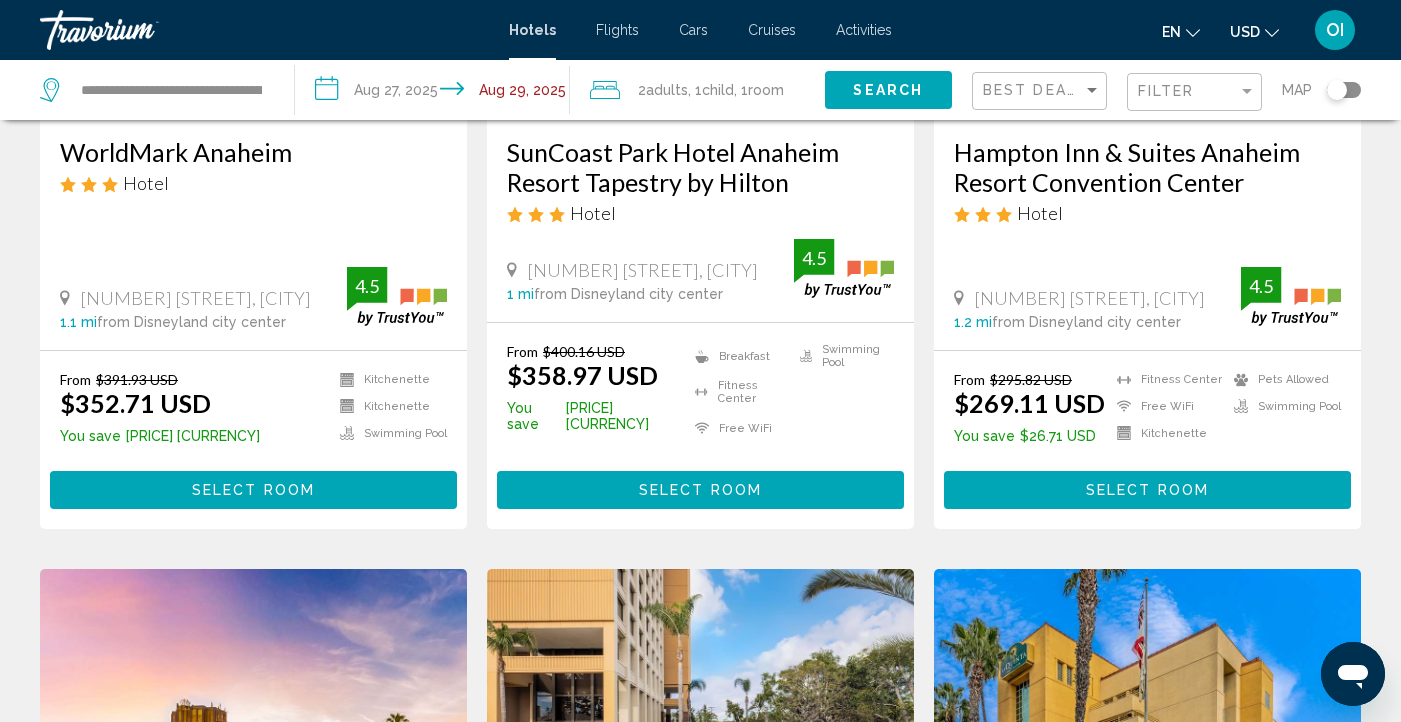 scroll, scrollTop: 0, scrollLeft: 0, axis: both 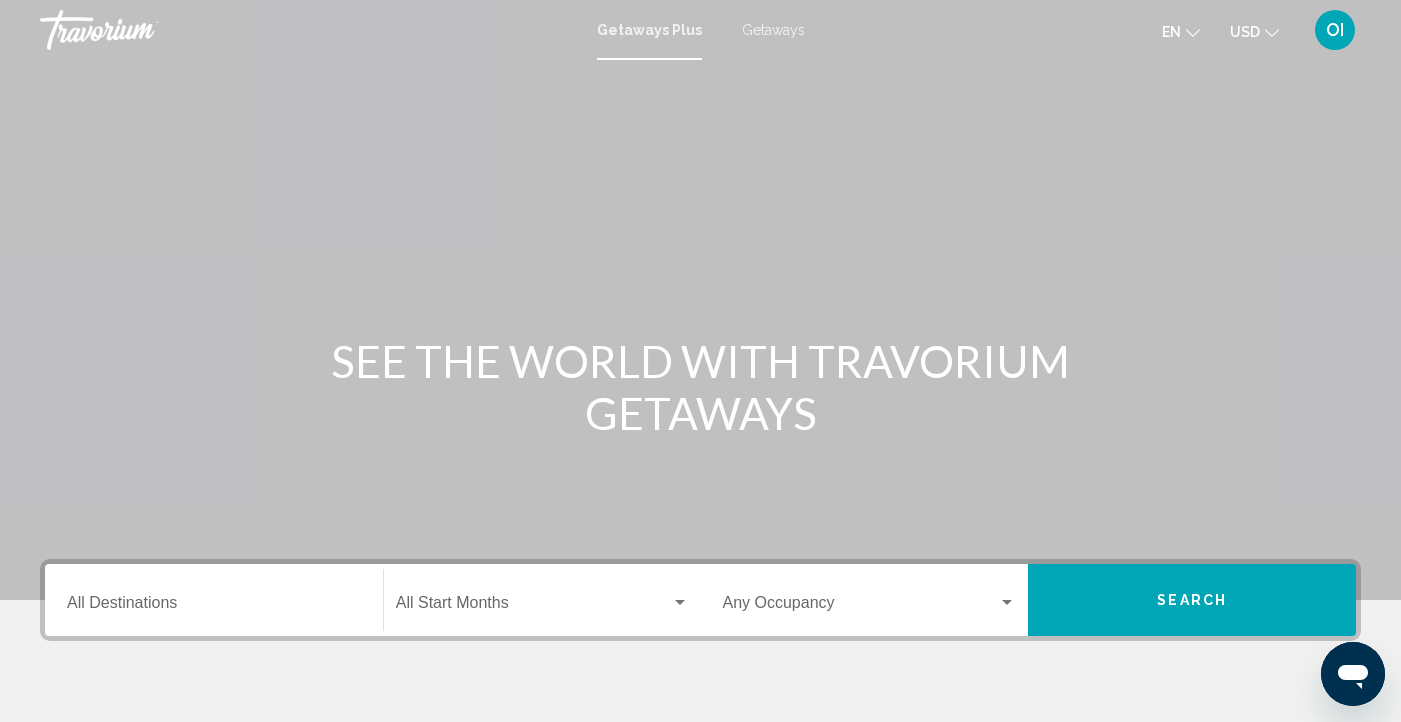 click on "Getaways" at bounding box center (773, 30) 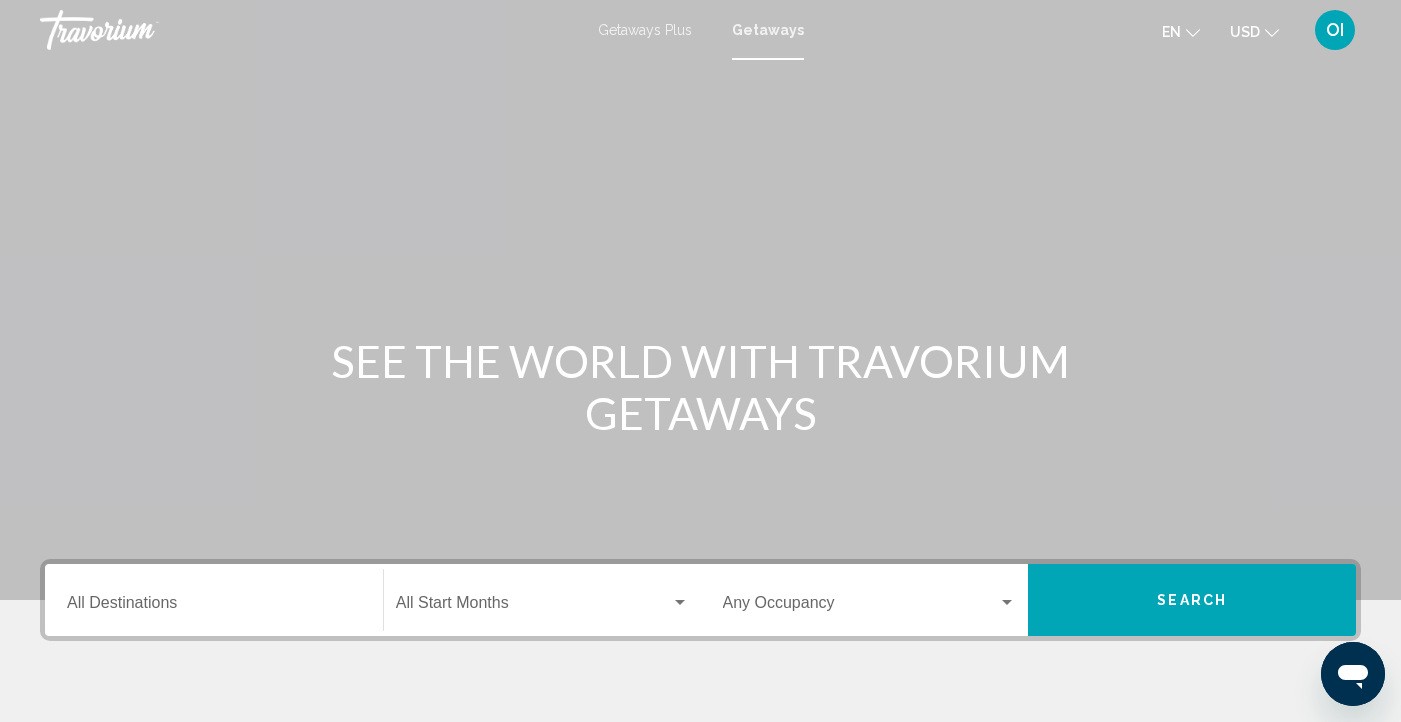 click on "Destination All Destinations" at bounding box center [214, 607] 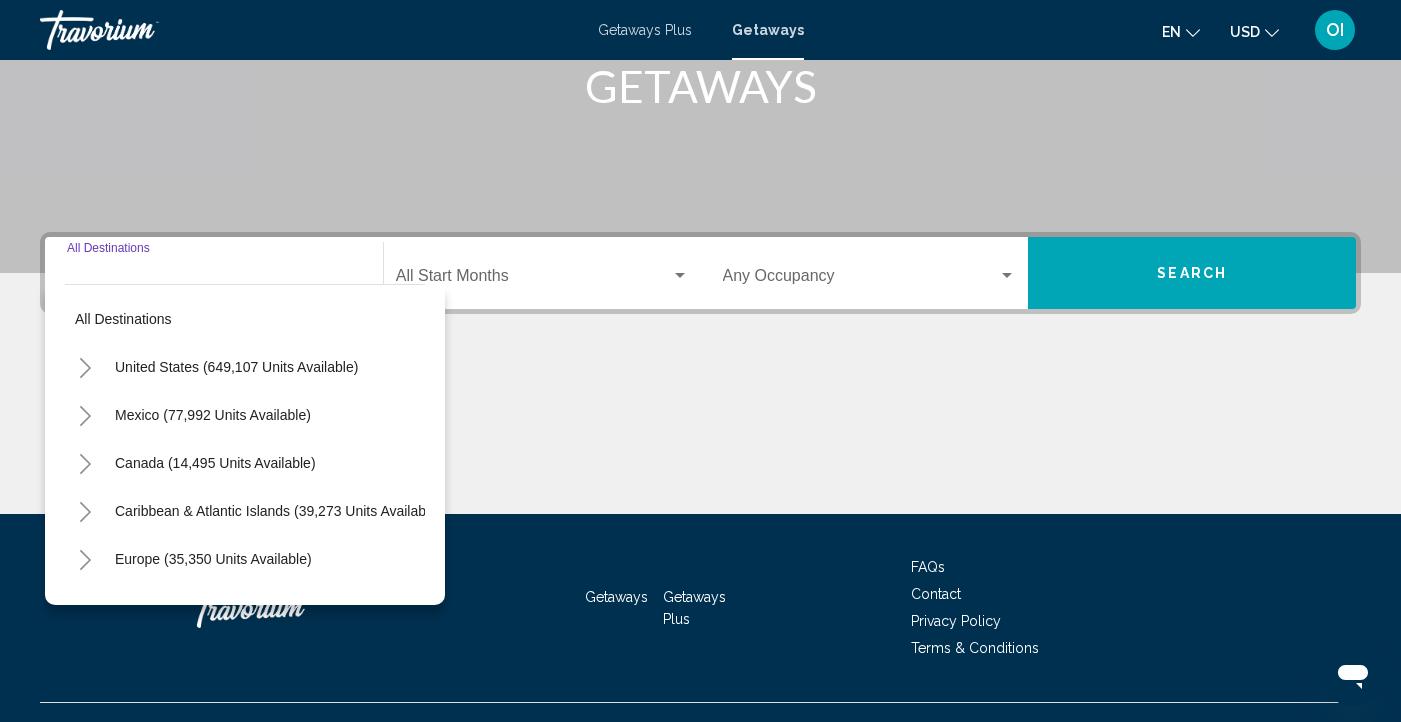 scroll, scrollTop: 364, scrollLeft: 0, axis: vertical 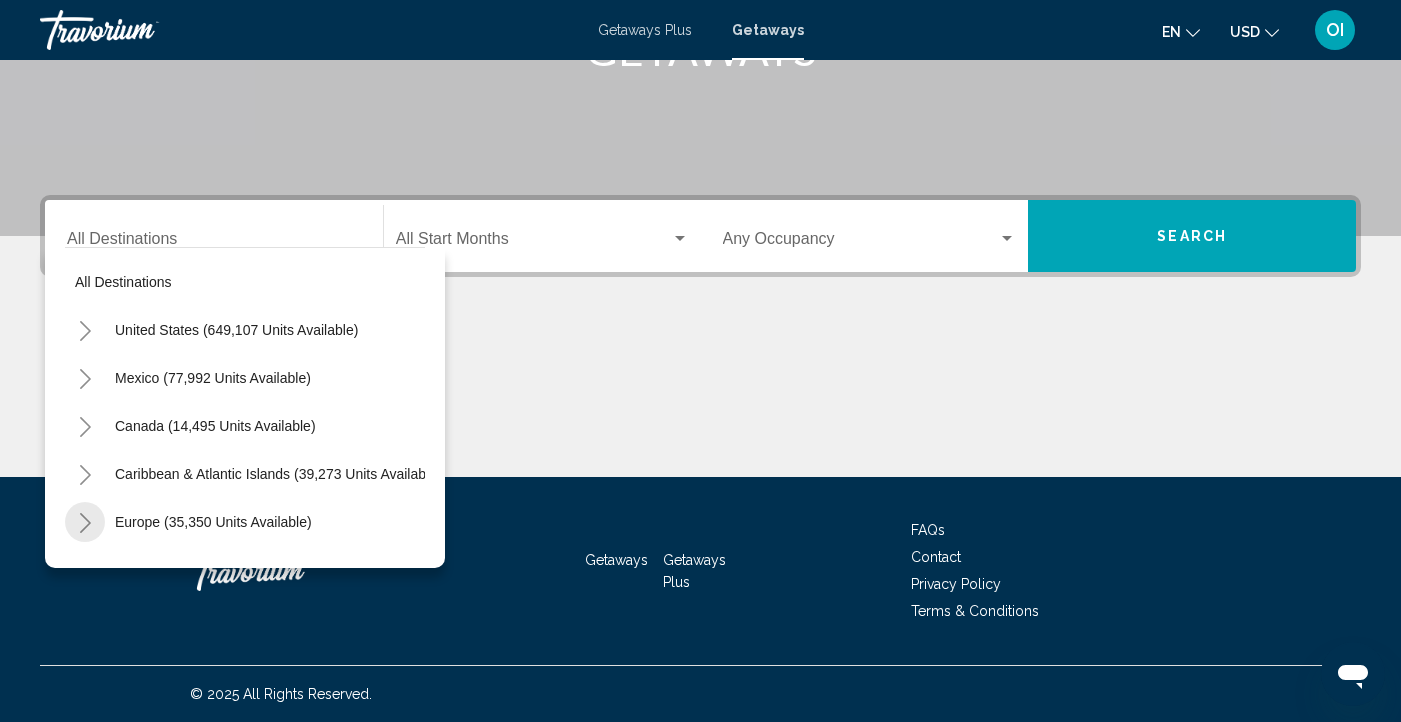 click 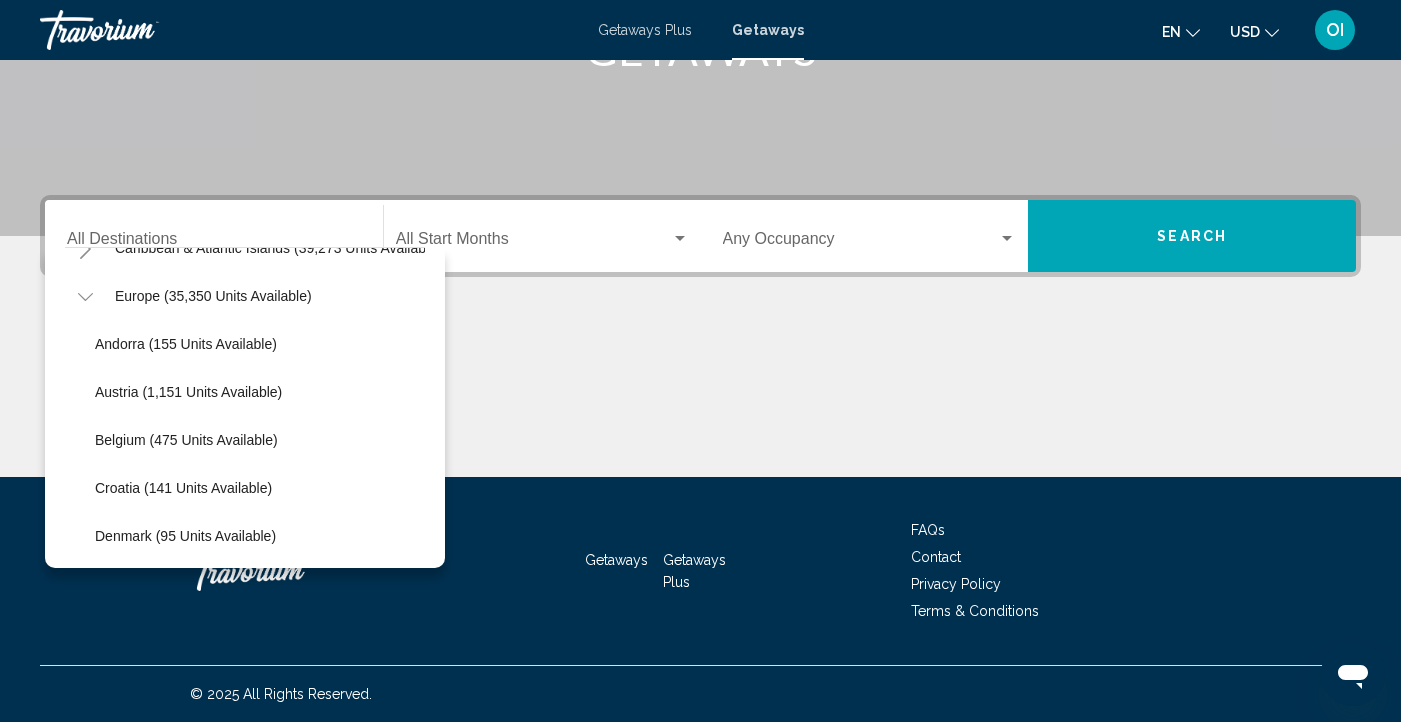 scroll, scrollTop: 232, scrollLeft: 0, axis: vertical 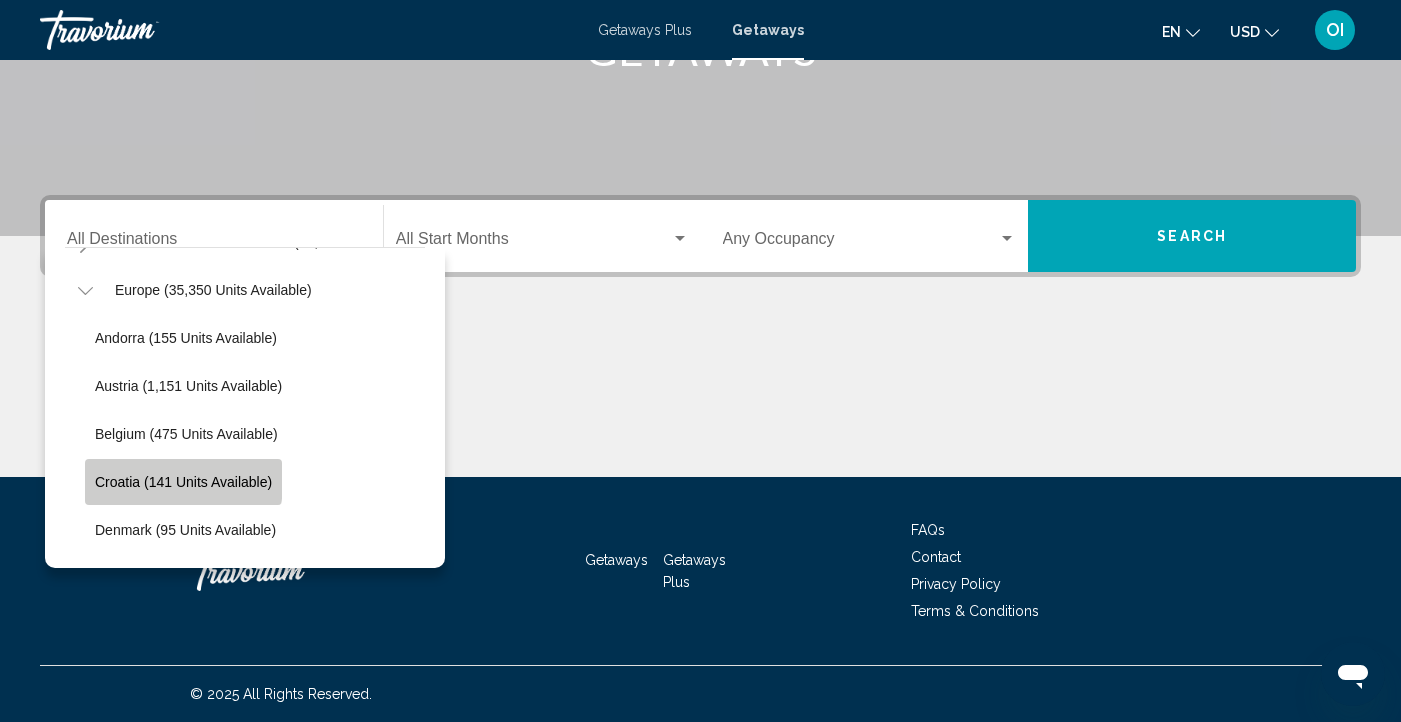 click on "Croatia (141 units available)" 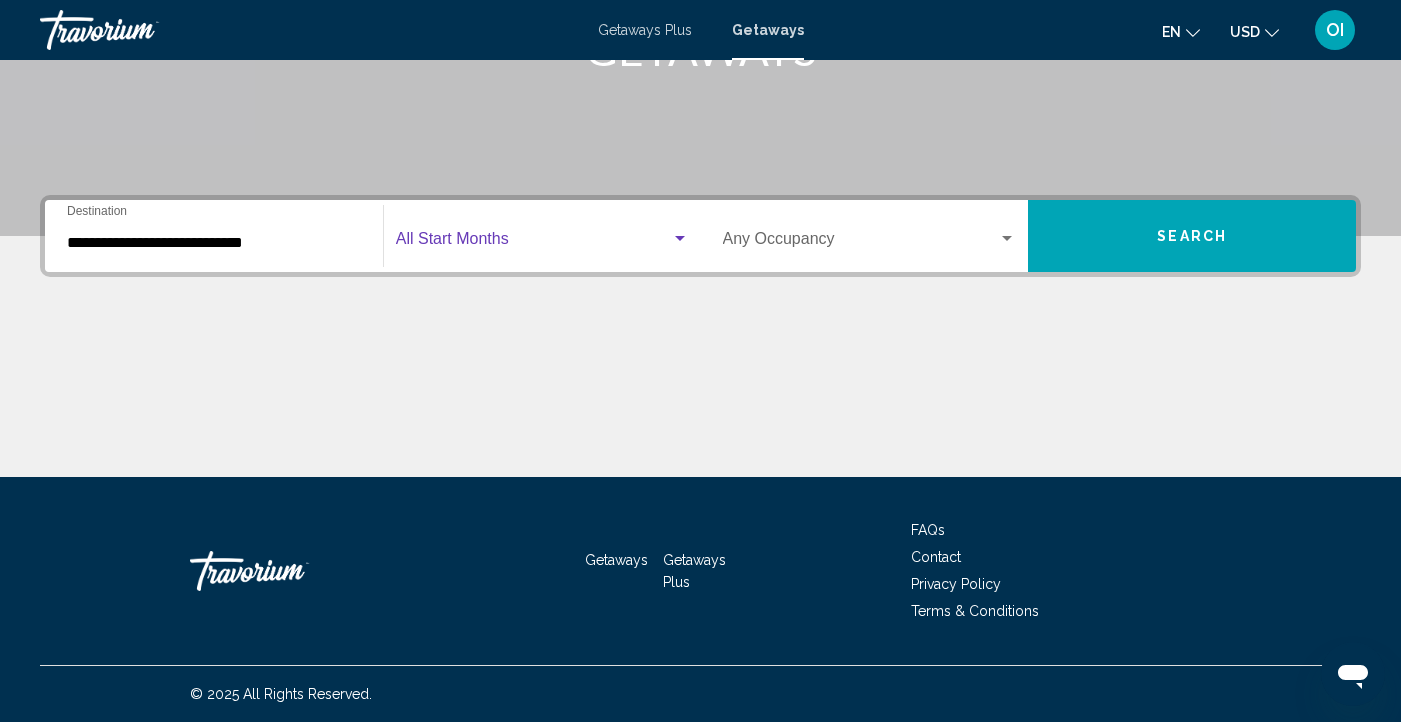 click at bounding box center [680, 238] 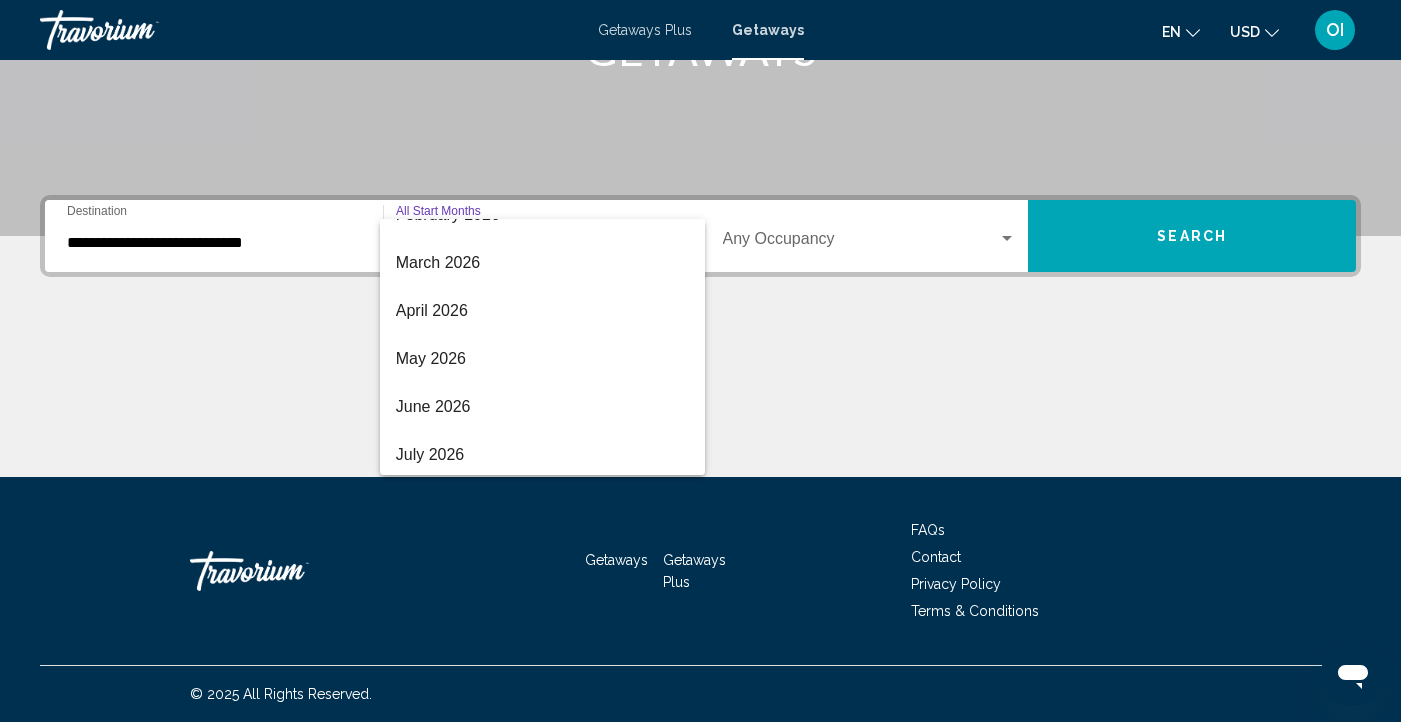 scroll, scrollTop: 416, scrollLeft: 0, axis: vertical 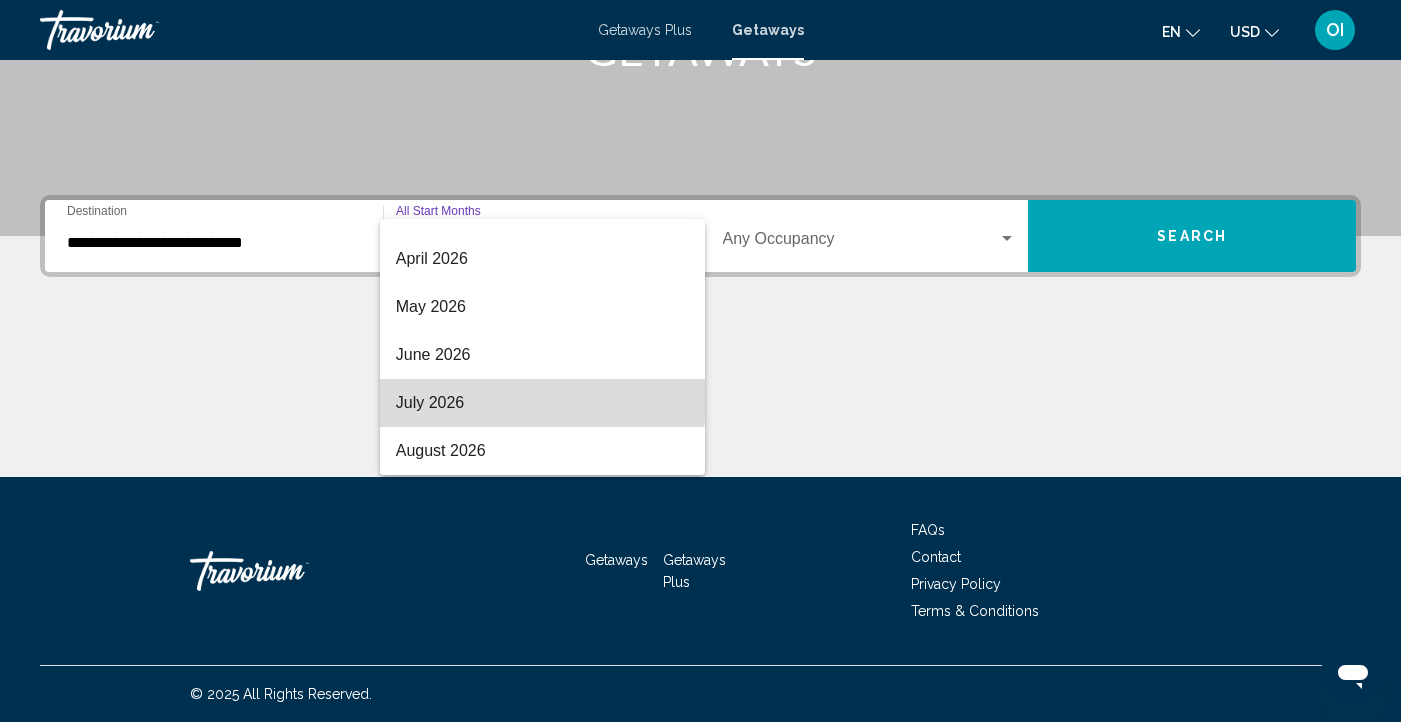 click on "July 2026" at bounding box center [542, 403] 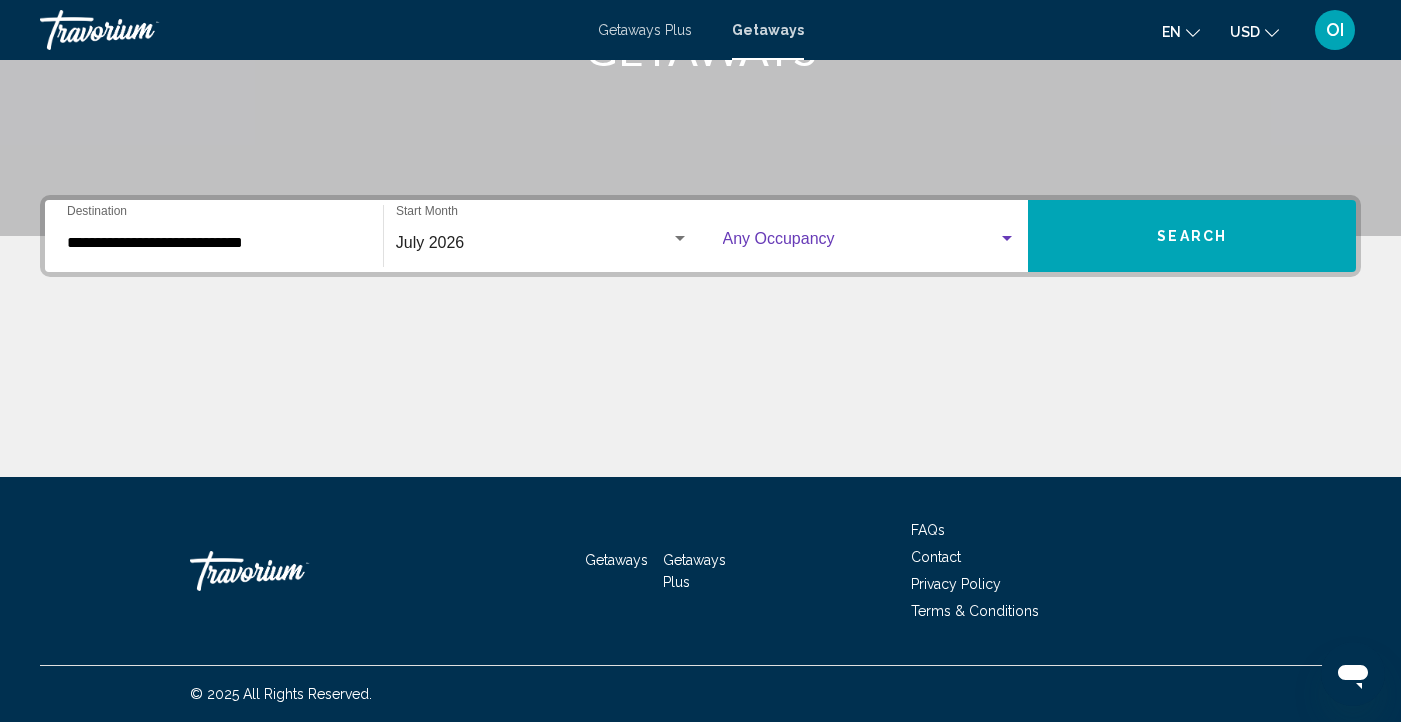 click at bounding box center [861, 243] 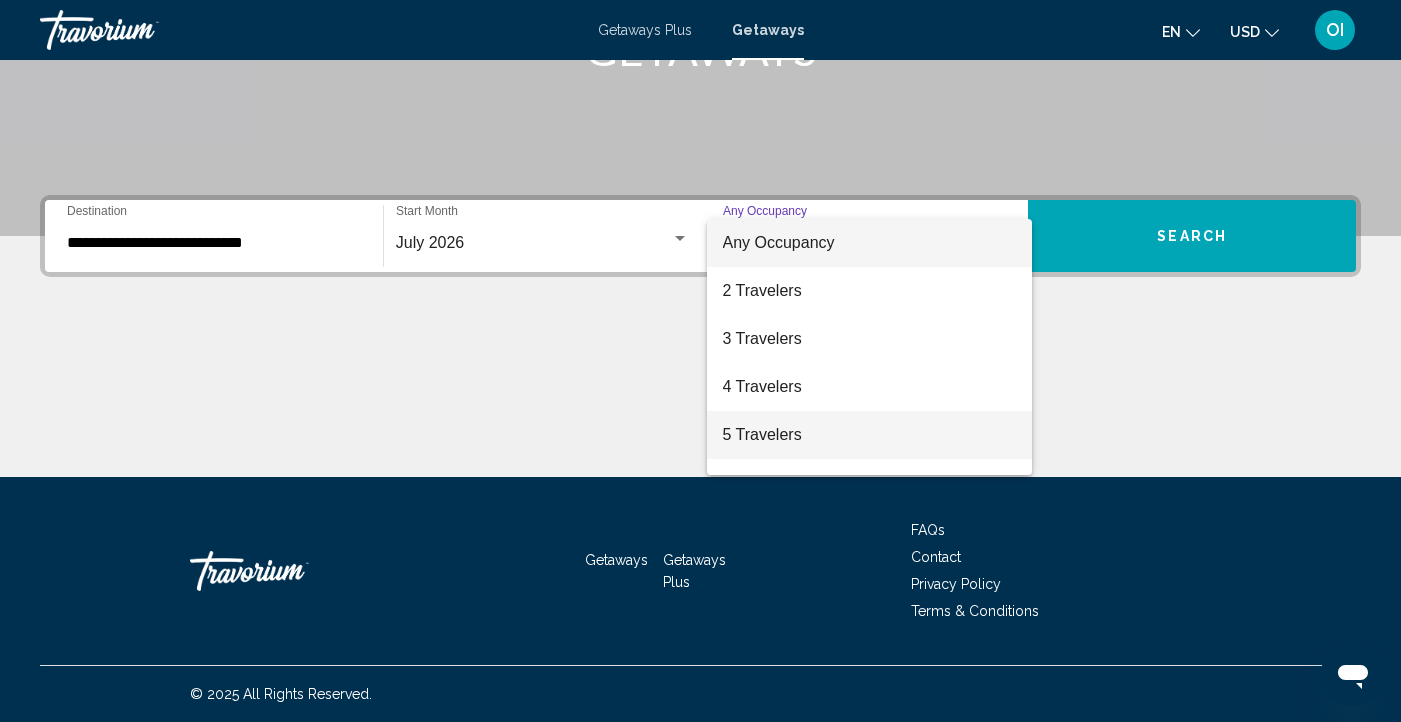 click on "5 Travelers" at bounding box center (870, 435) 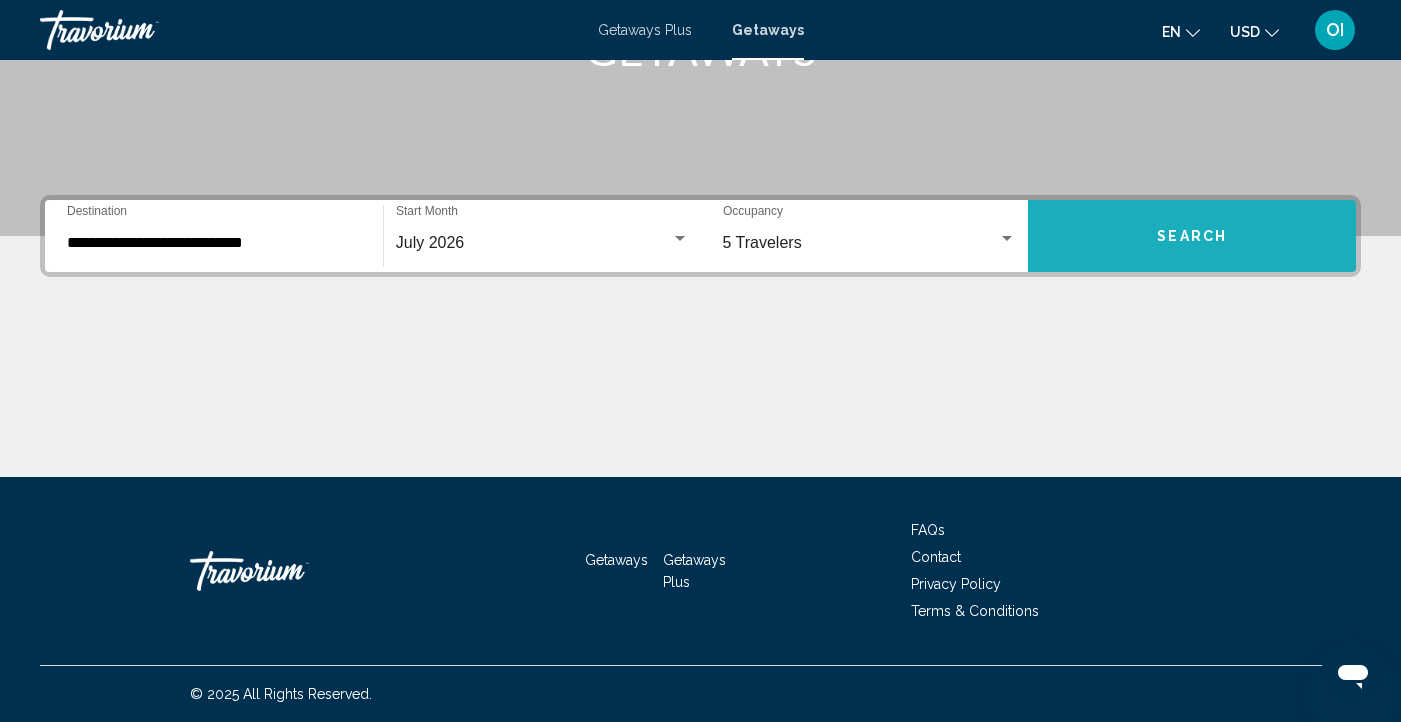 click on "Search" at bounding box center (1192, 236) 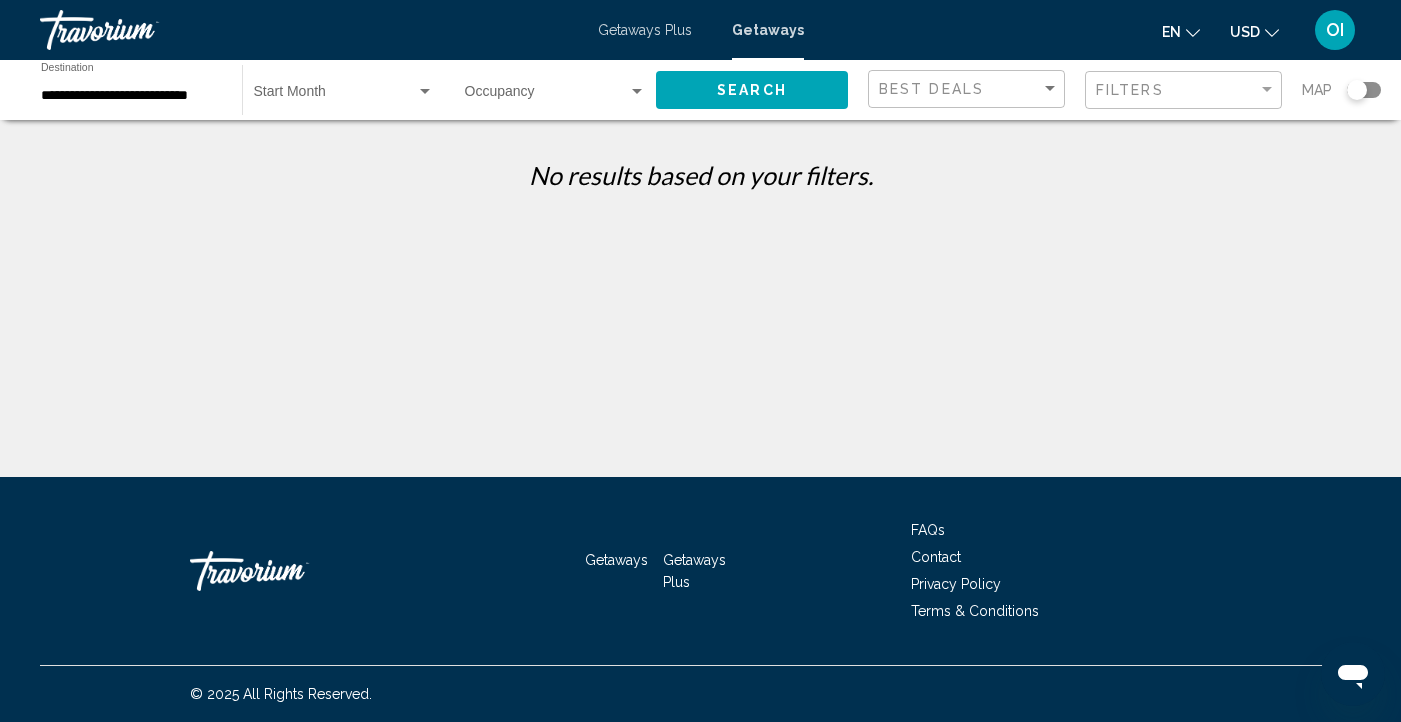 click on "Occupancy Any Occupancy" 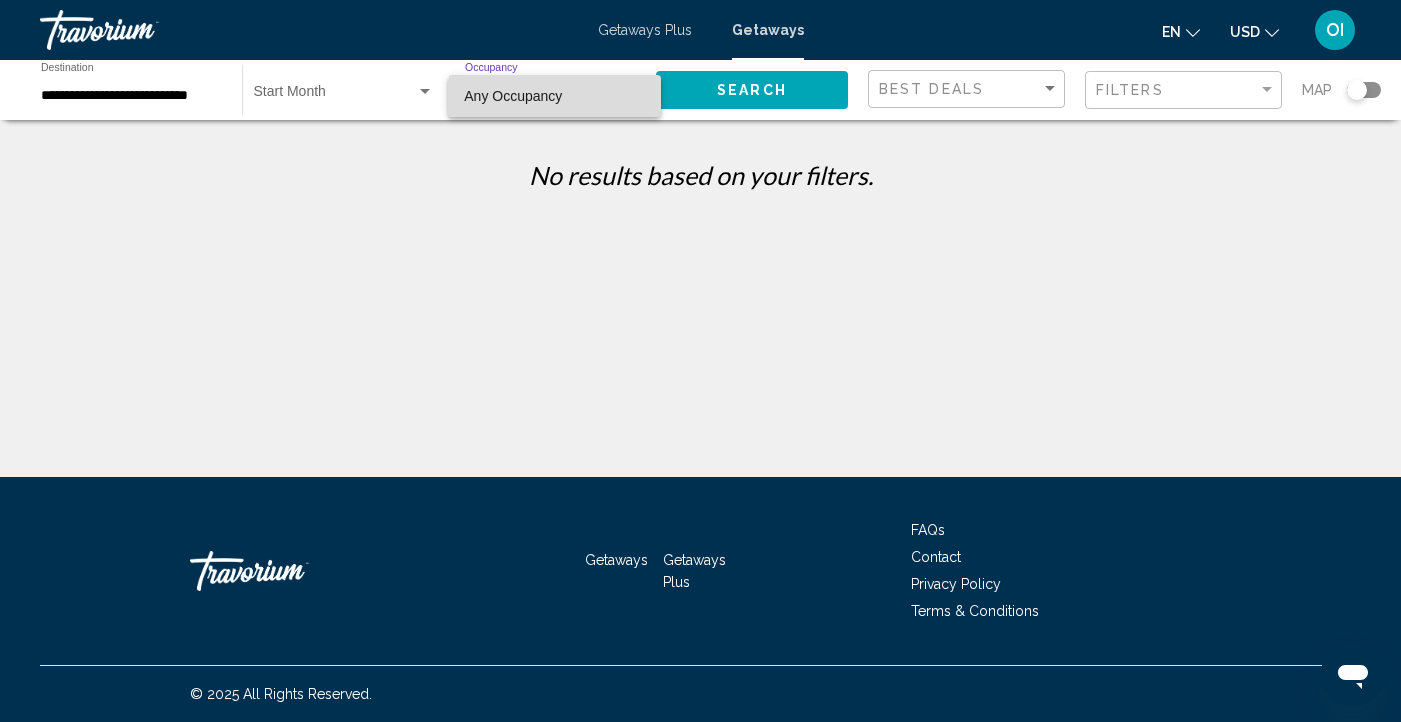 click on "Any Occupancy" at bounding box center (554, 96) 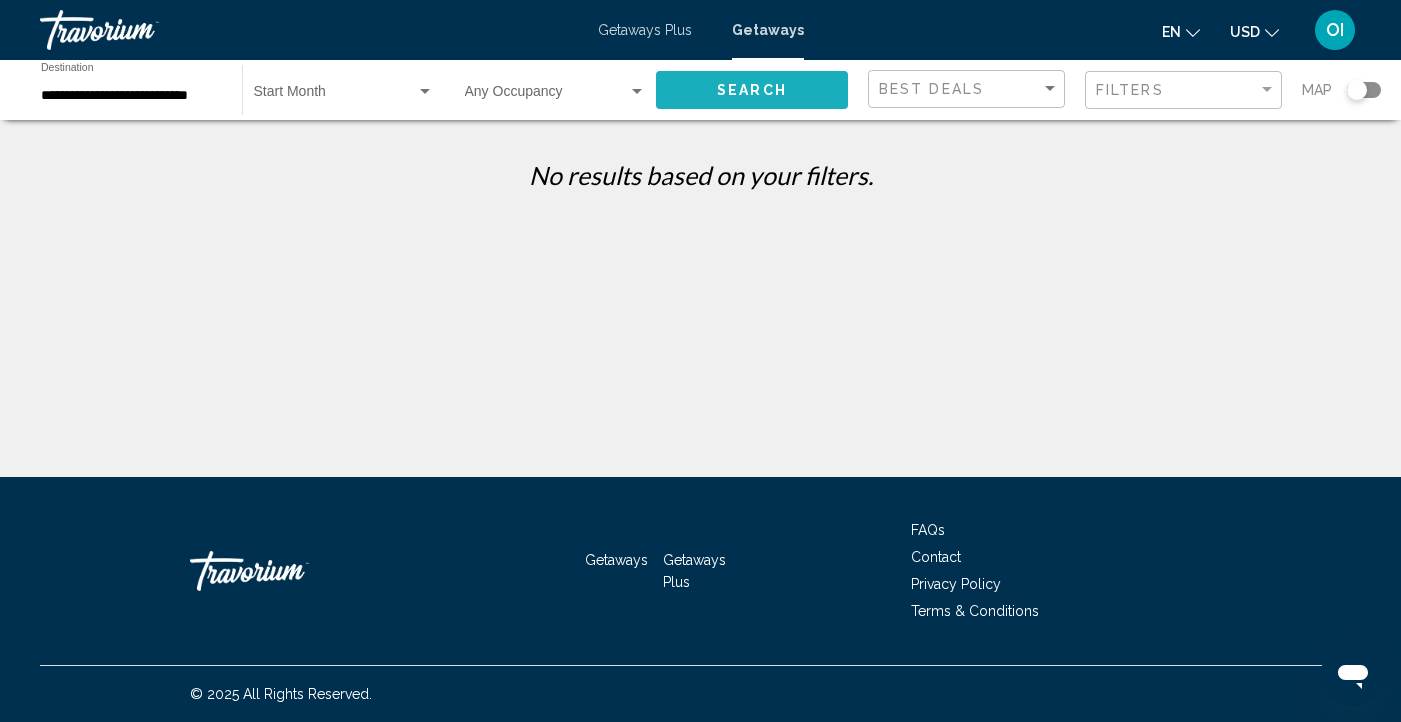 click on "Search" 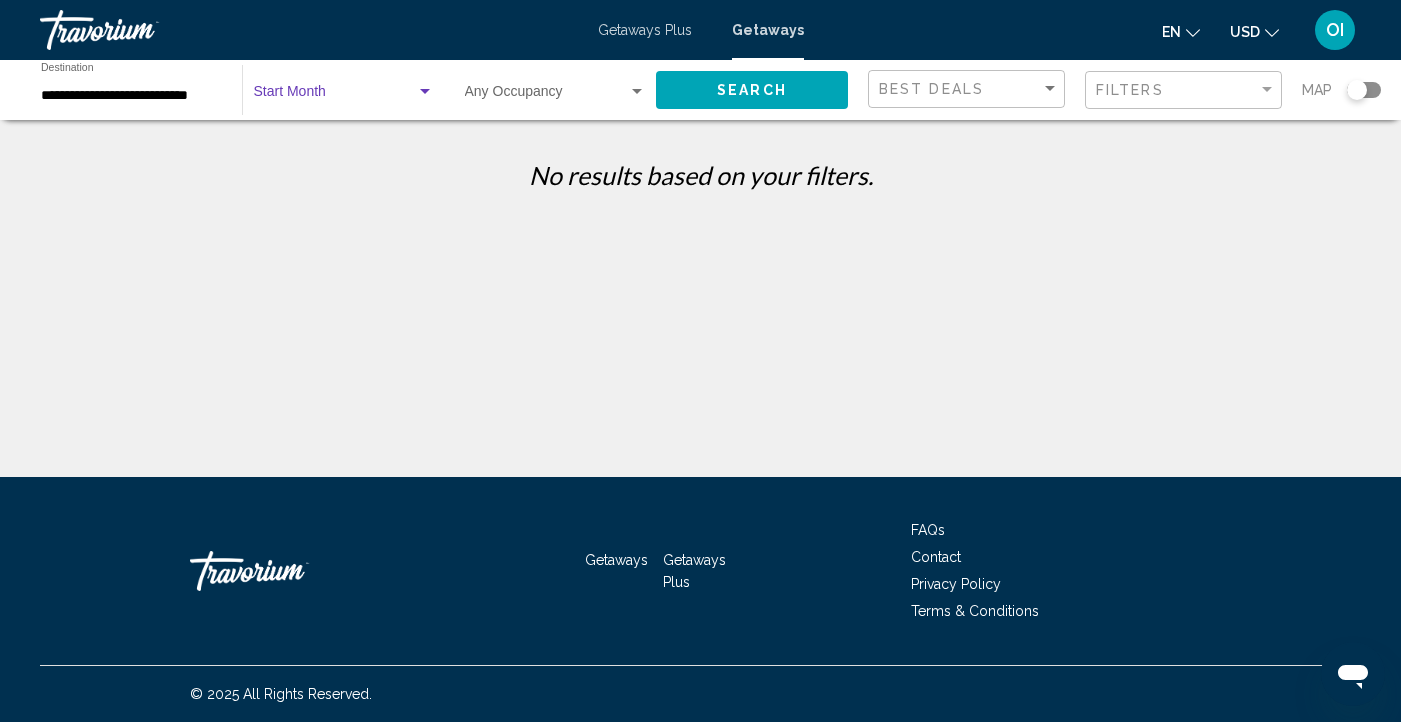 click at bounding box center (425, 92) 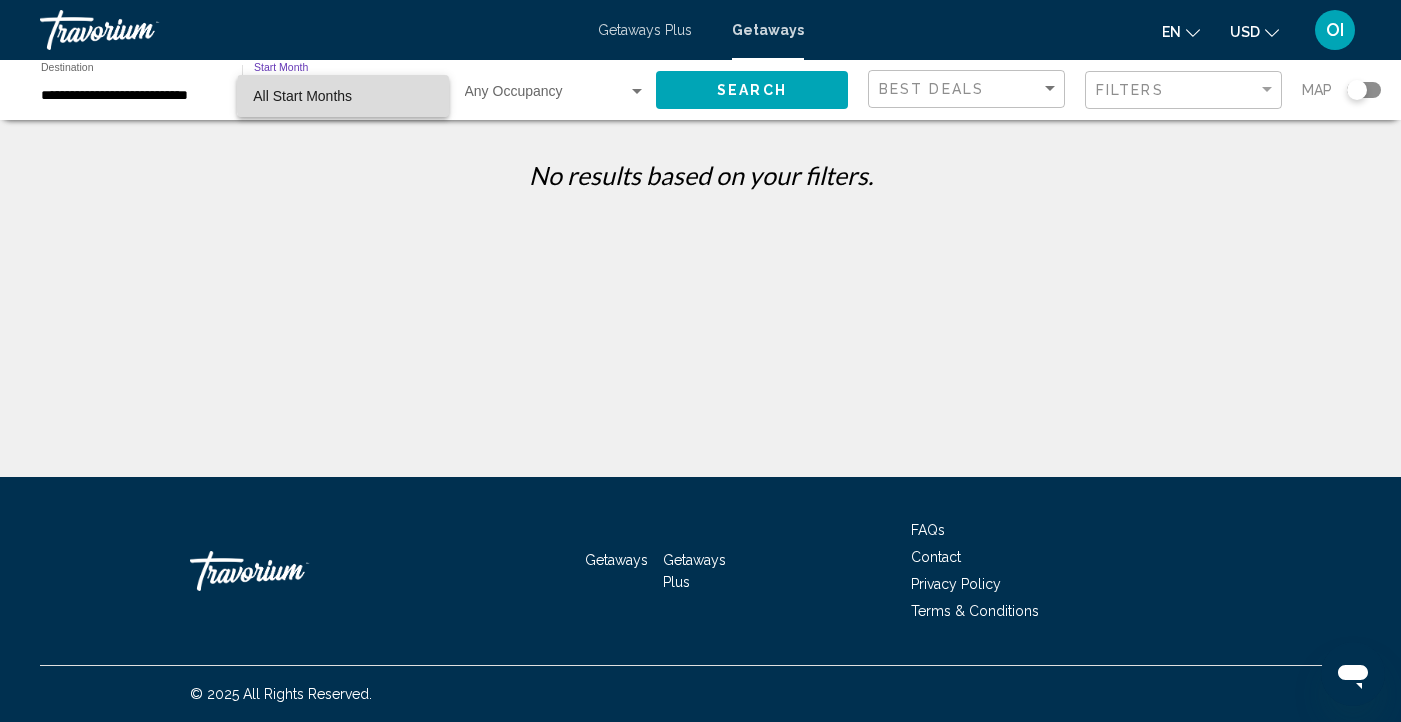 click on "All Start Months" at bounding box center [343, 96] 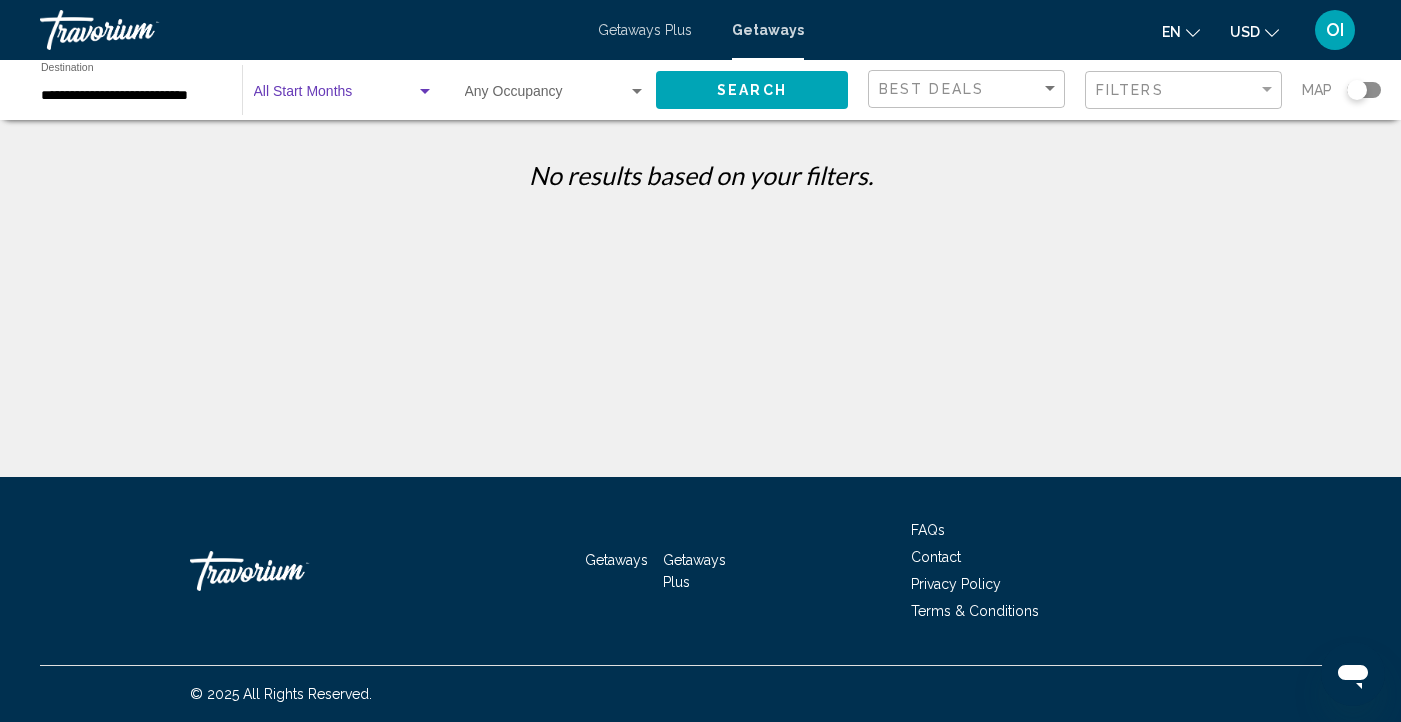click on "Search" 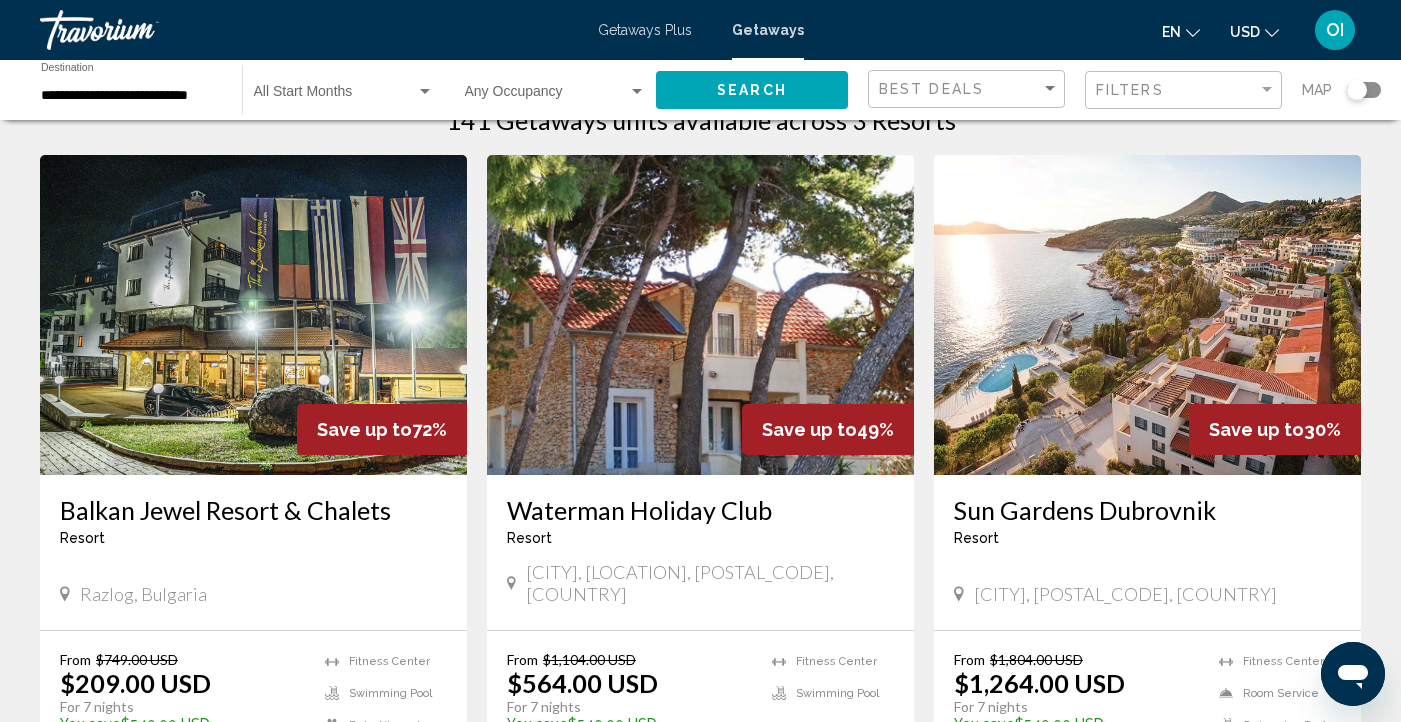 scroll, scrollTop: 0, scrollLeft: 0, axis: both 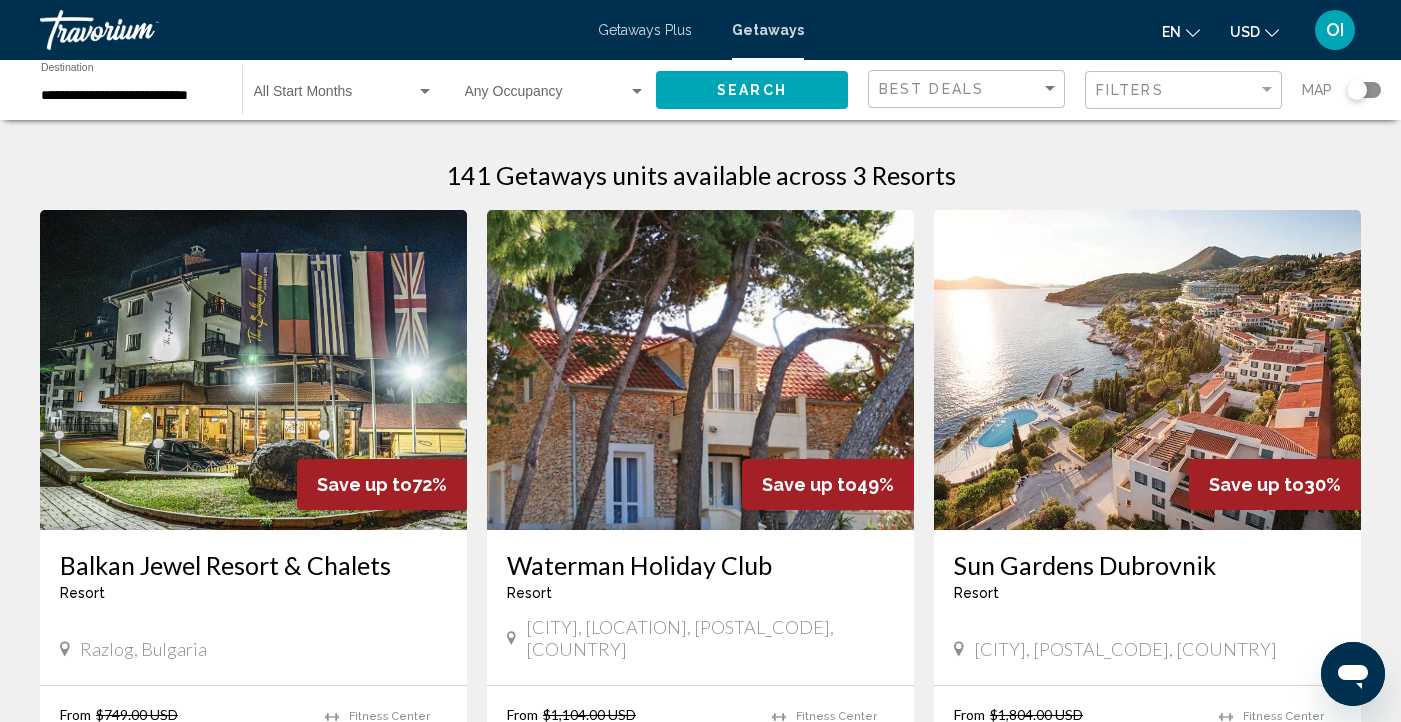 click at bounding box center (700, 370) 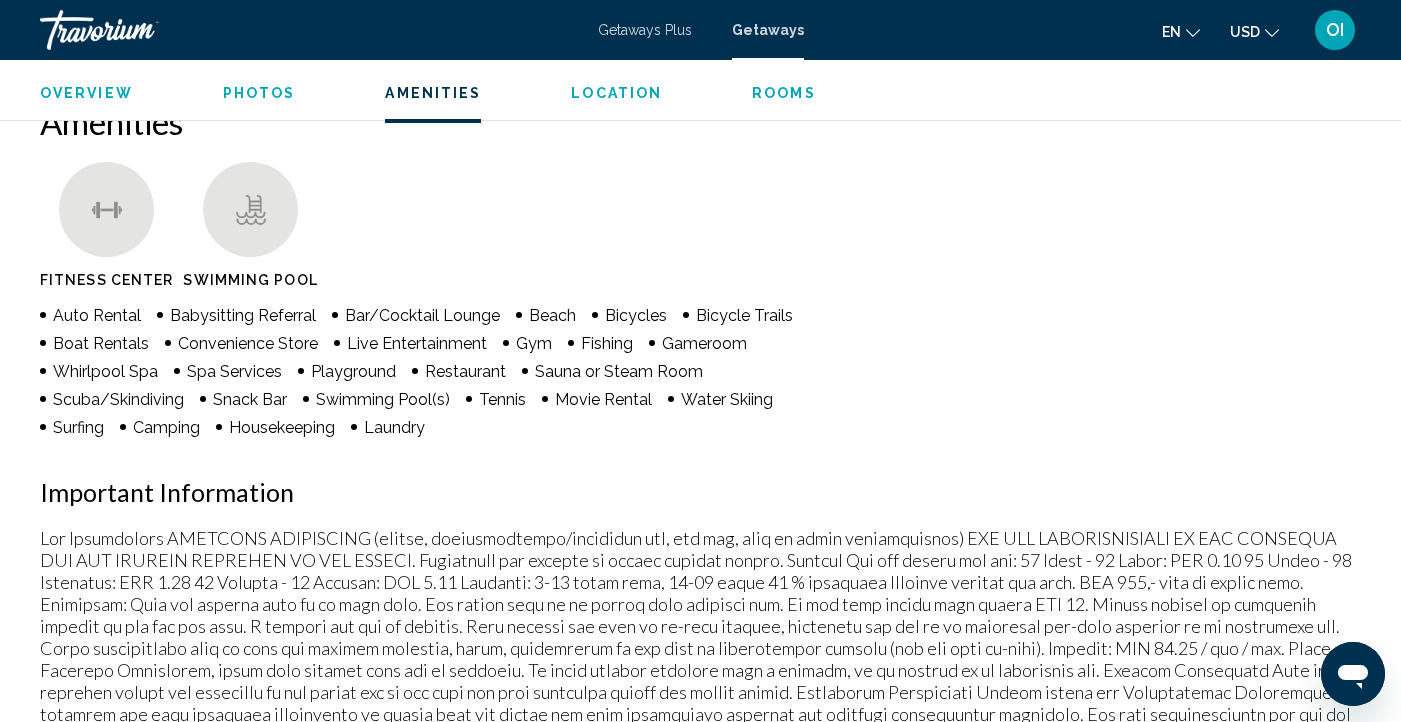 scroll, scrollTop: 1529, scrollLeft: 0, axis: vertical 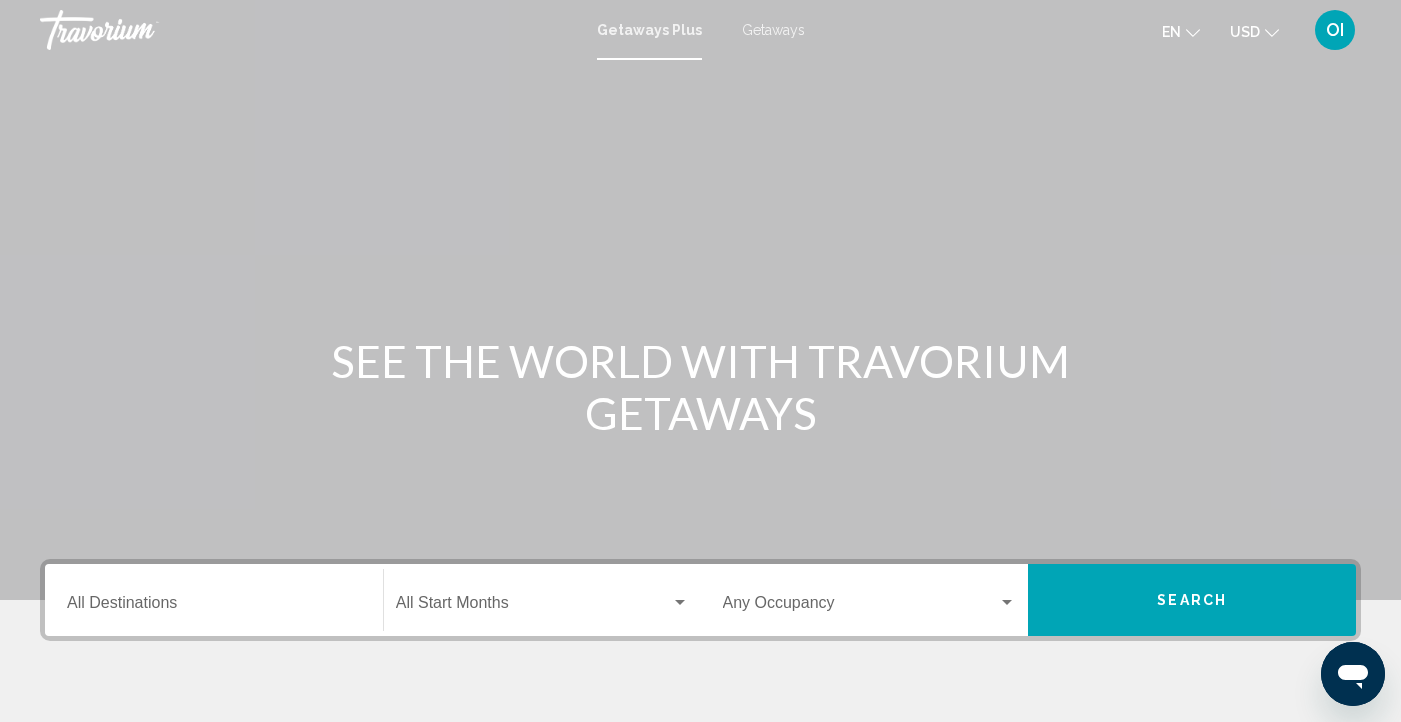 click on "Destination All Destinations" at bounding box center [214, 600] 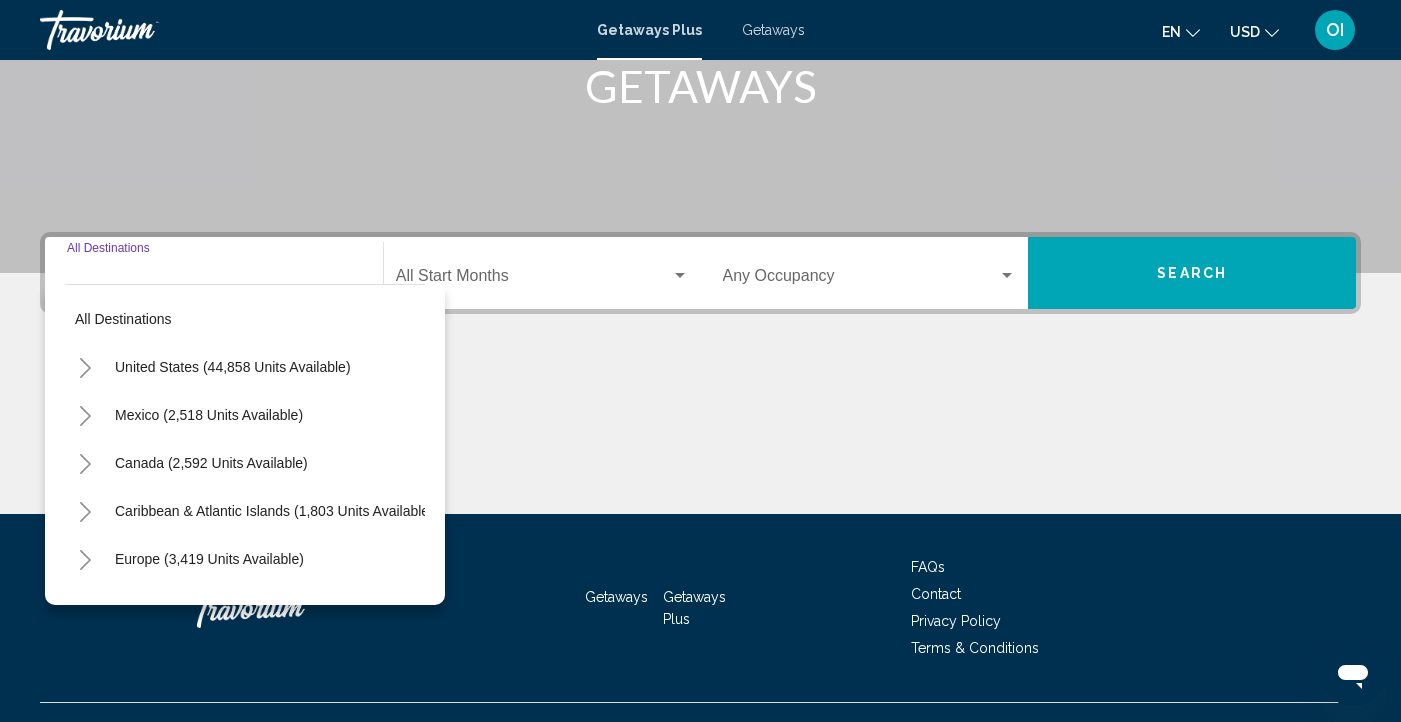 scroll, scrollTop: 364, scrollLeft: 0, axis: vertical 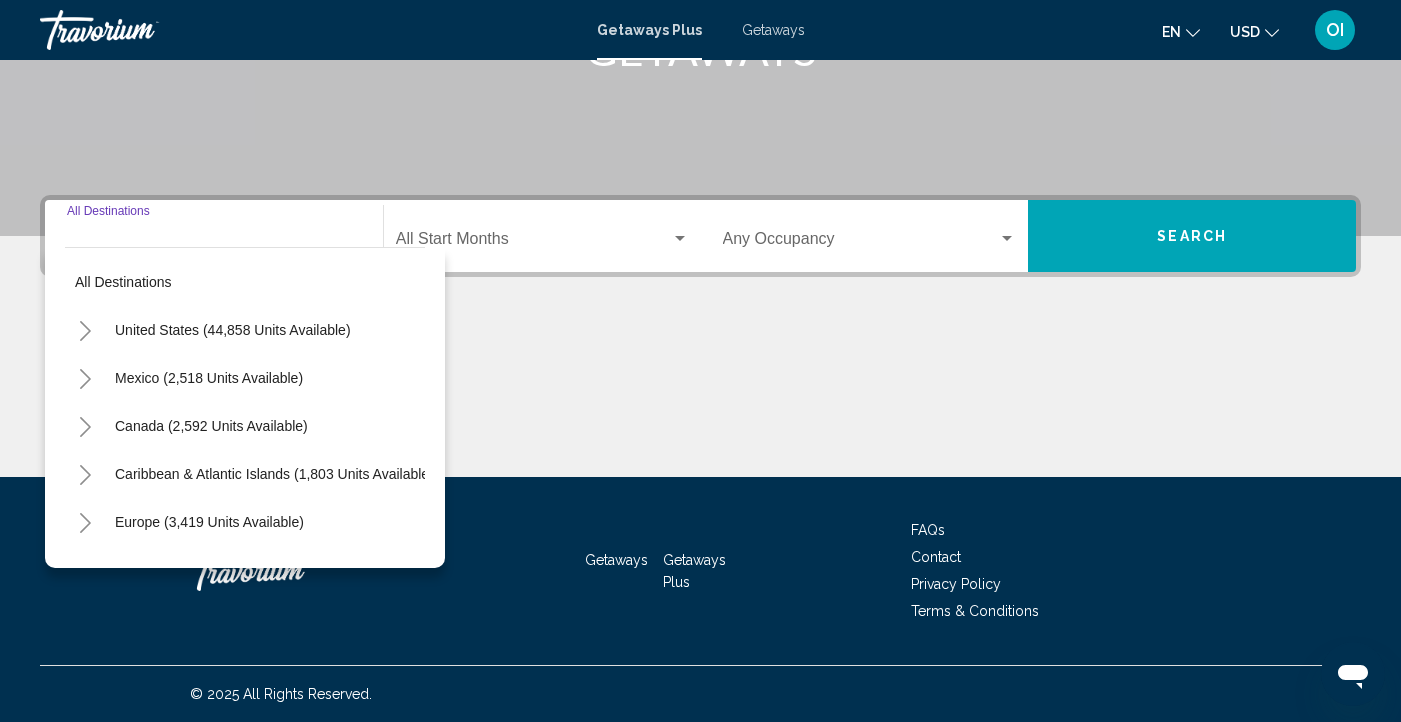 click 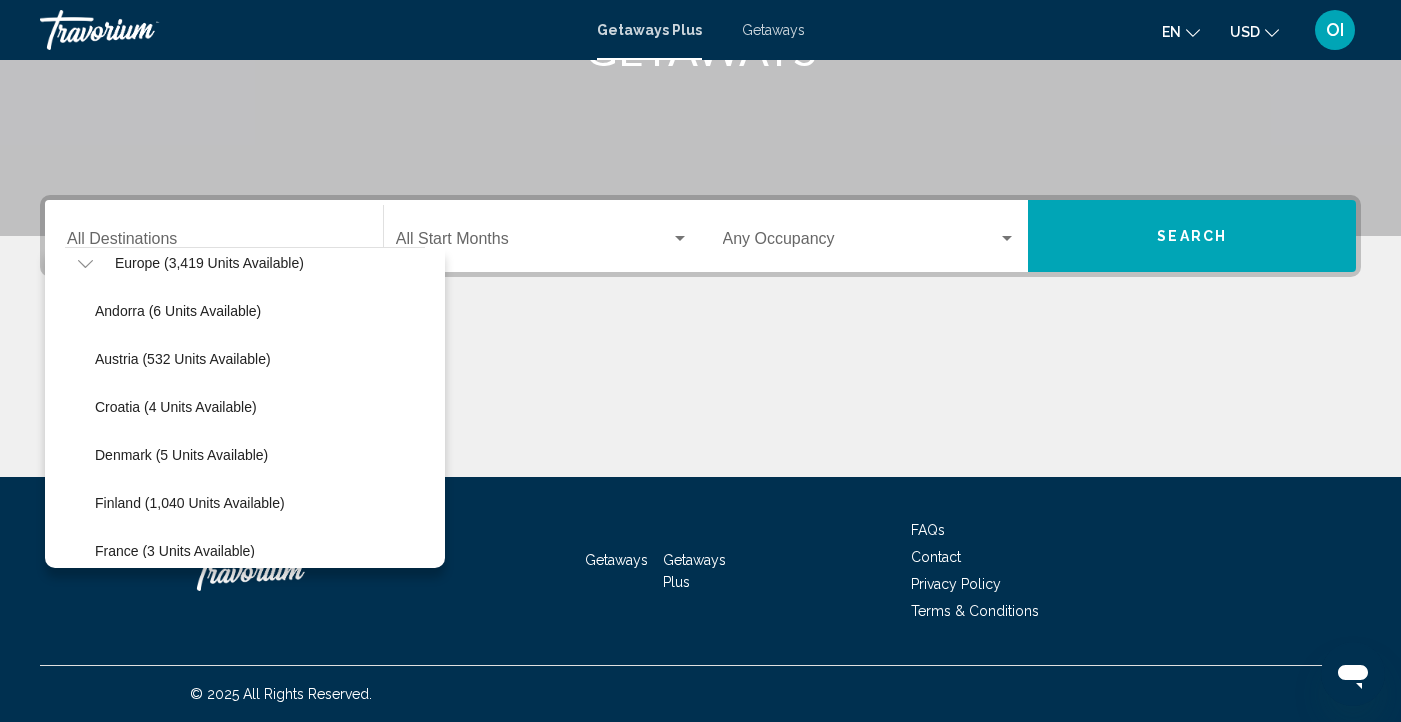 scroll, scrollTop: 263, scrollLeft: 0, axis: vertical 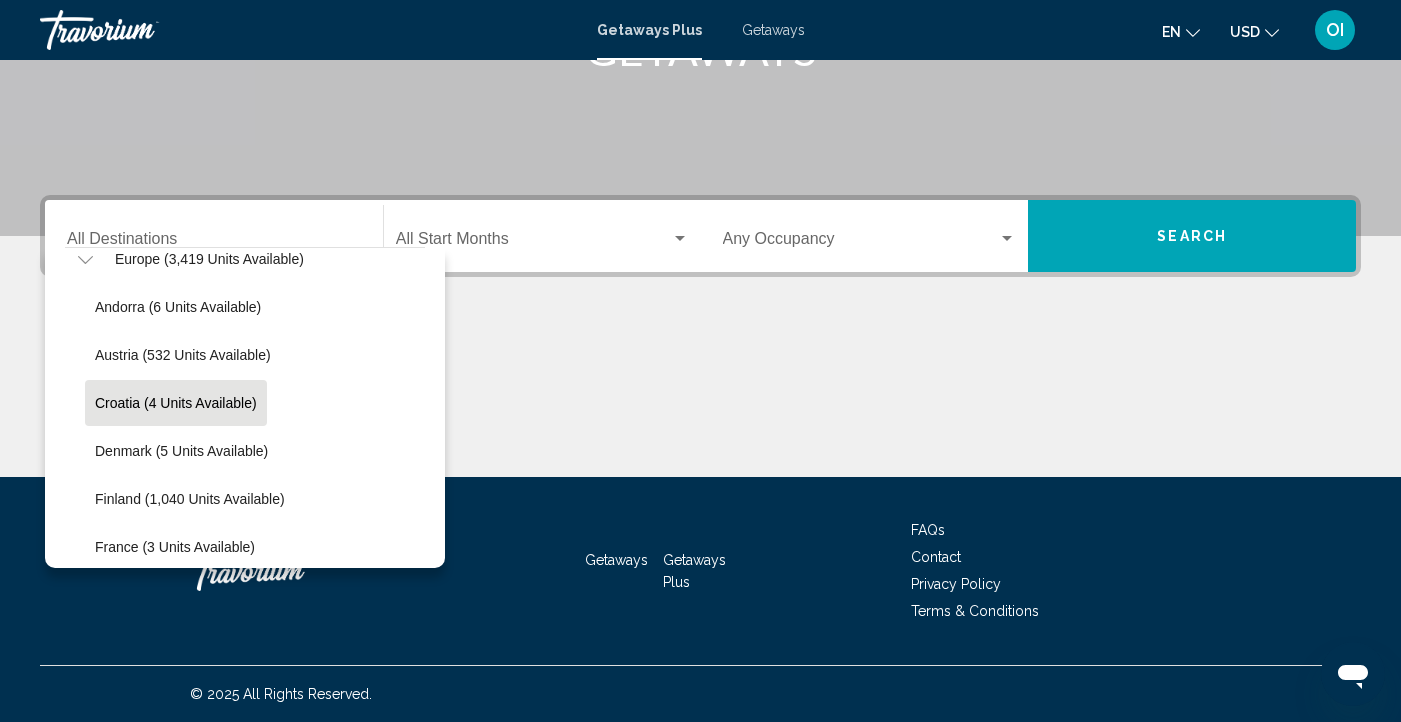 click on "Croatia (4 units available)" 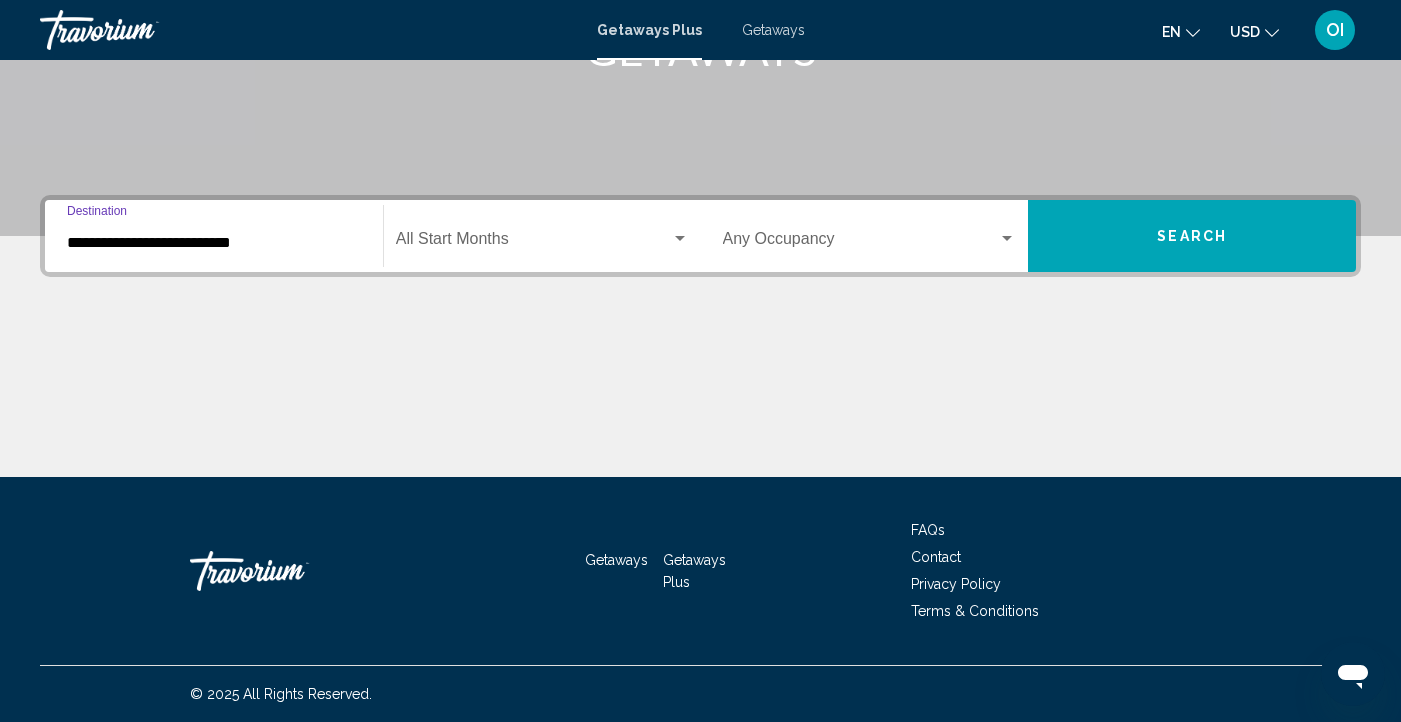 click on "Search" at bounding box center [1192, 237] 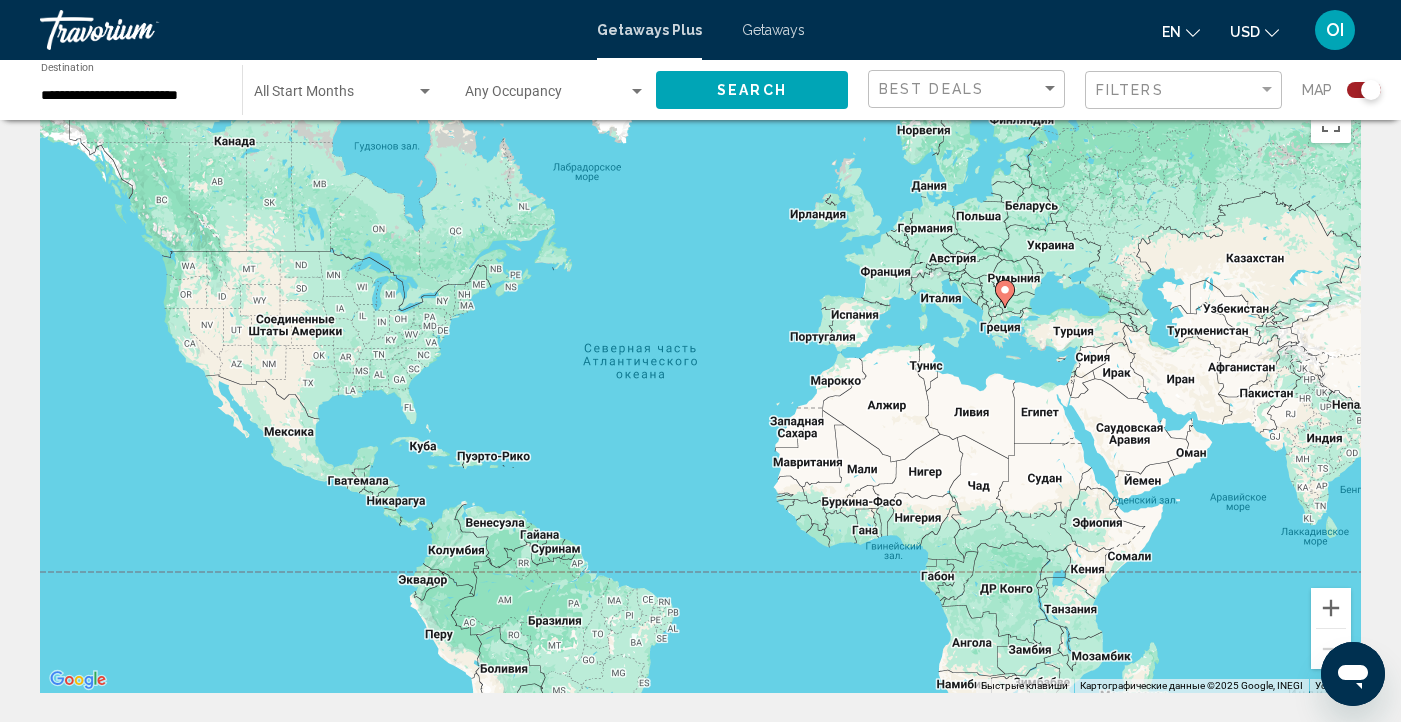 scroll, scrollTop: 0, scrollLeft: 0, axis: both 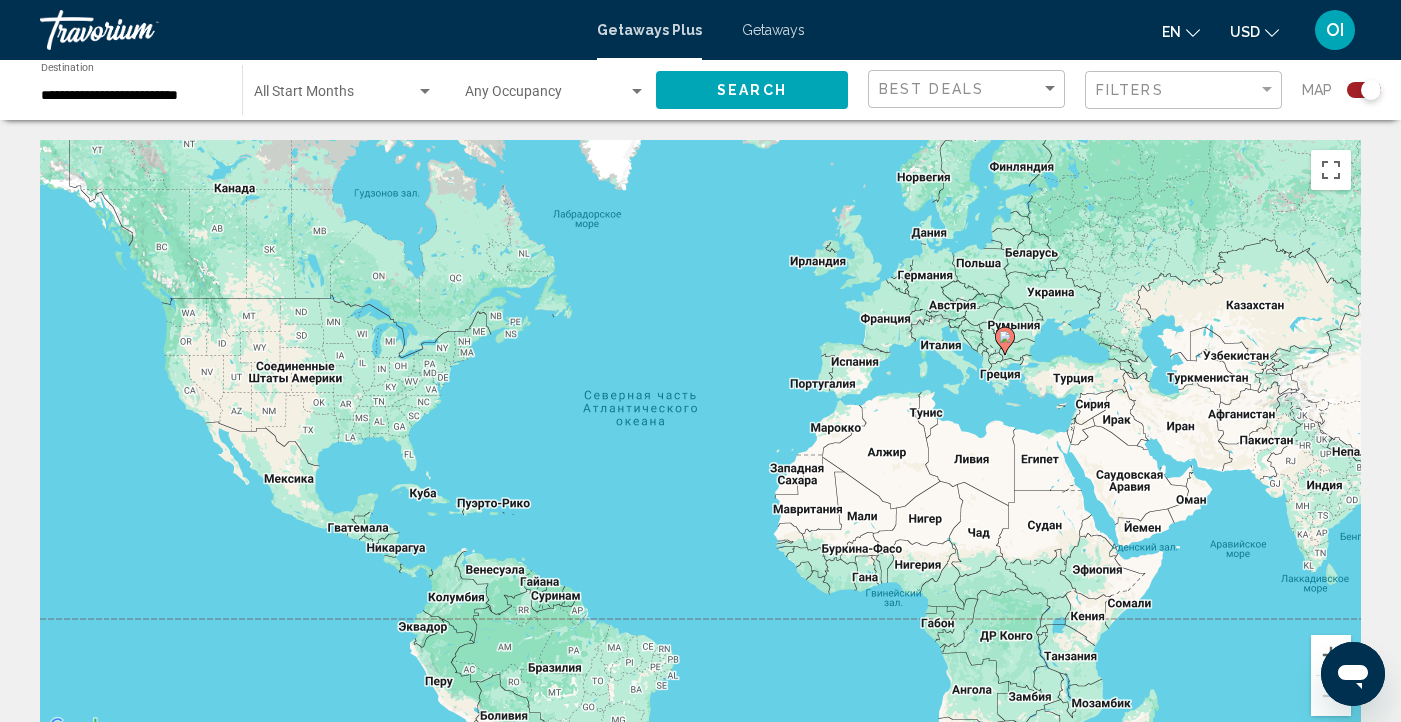 click on "Getaways" at bounding box center [773, 30] 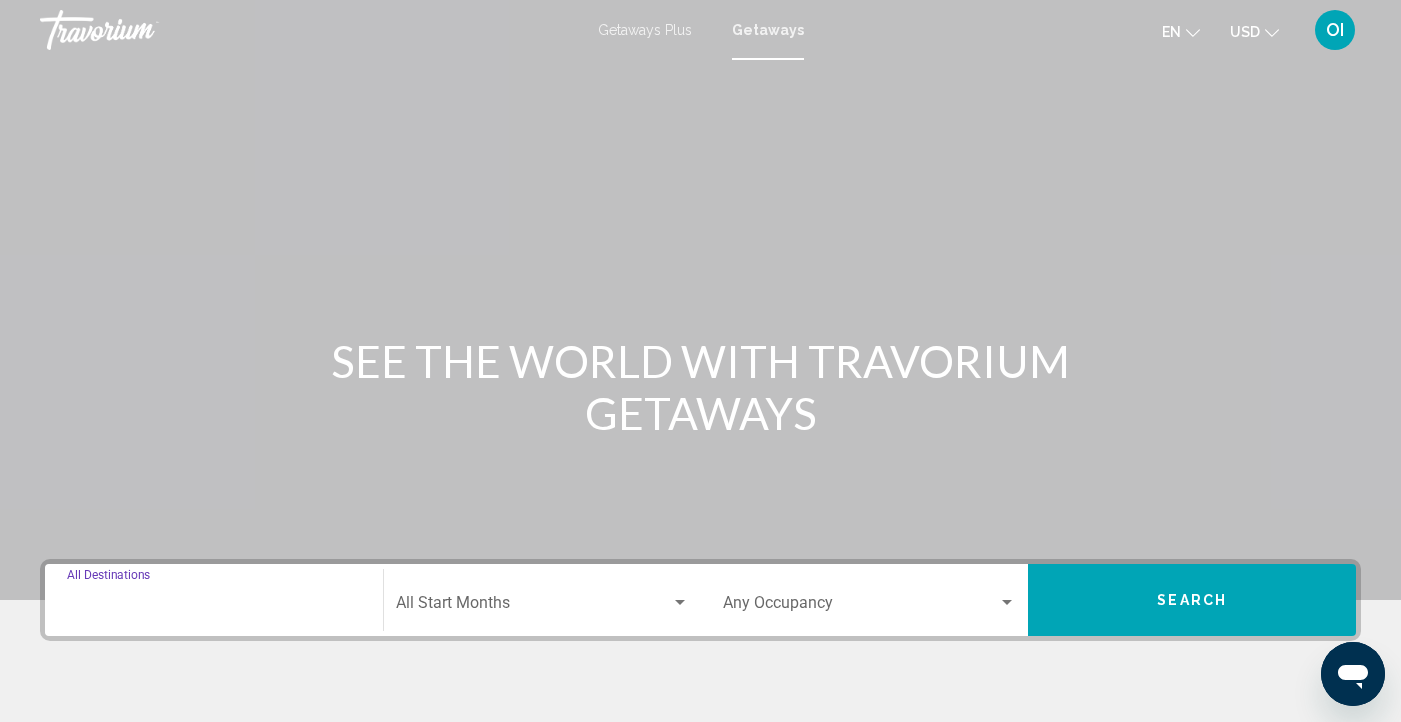 click on "Destination All Destinations" at bounding box center (214, 607) 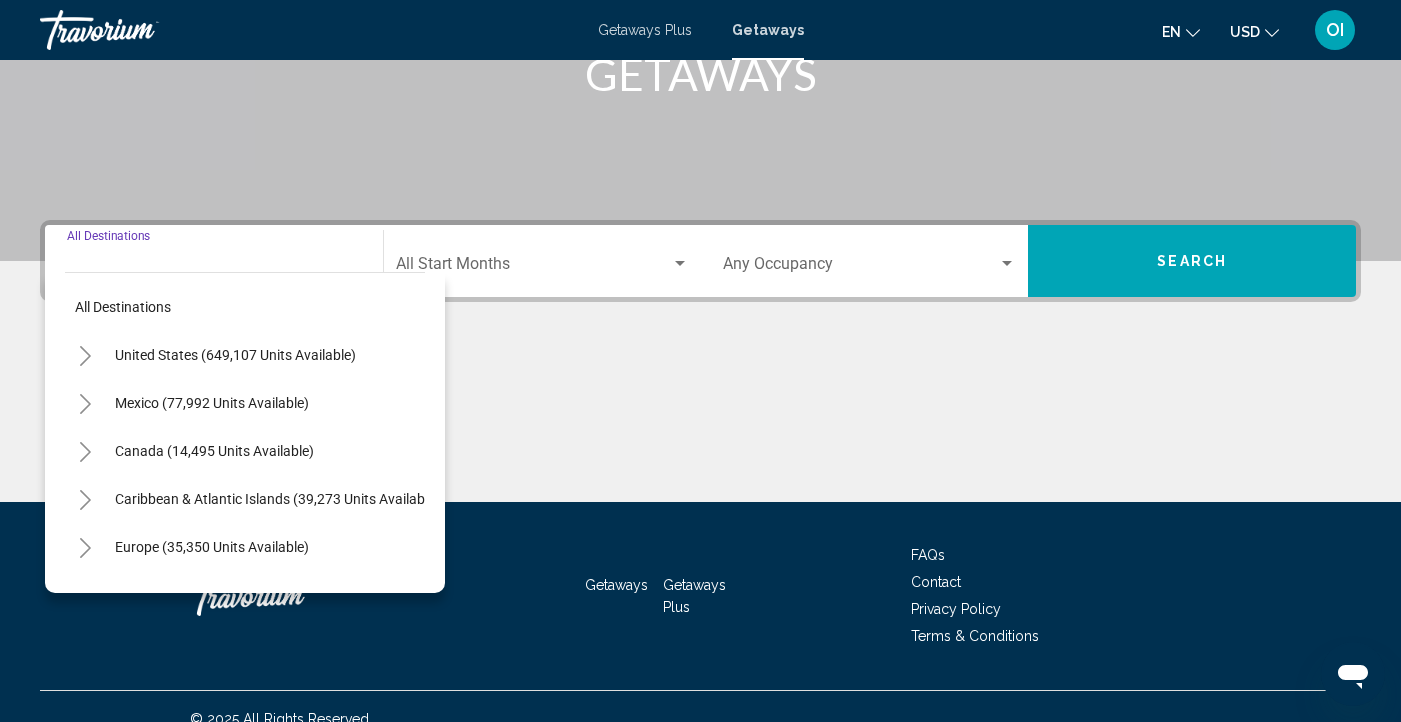 scroll, scrollTop: 364, scrollLeft: 0, axis: vertical 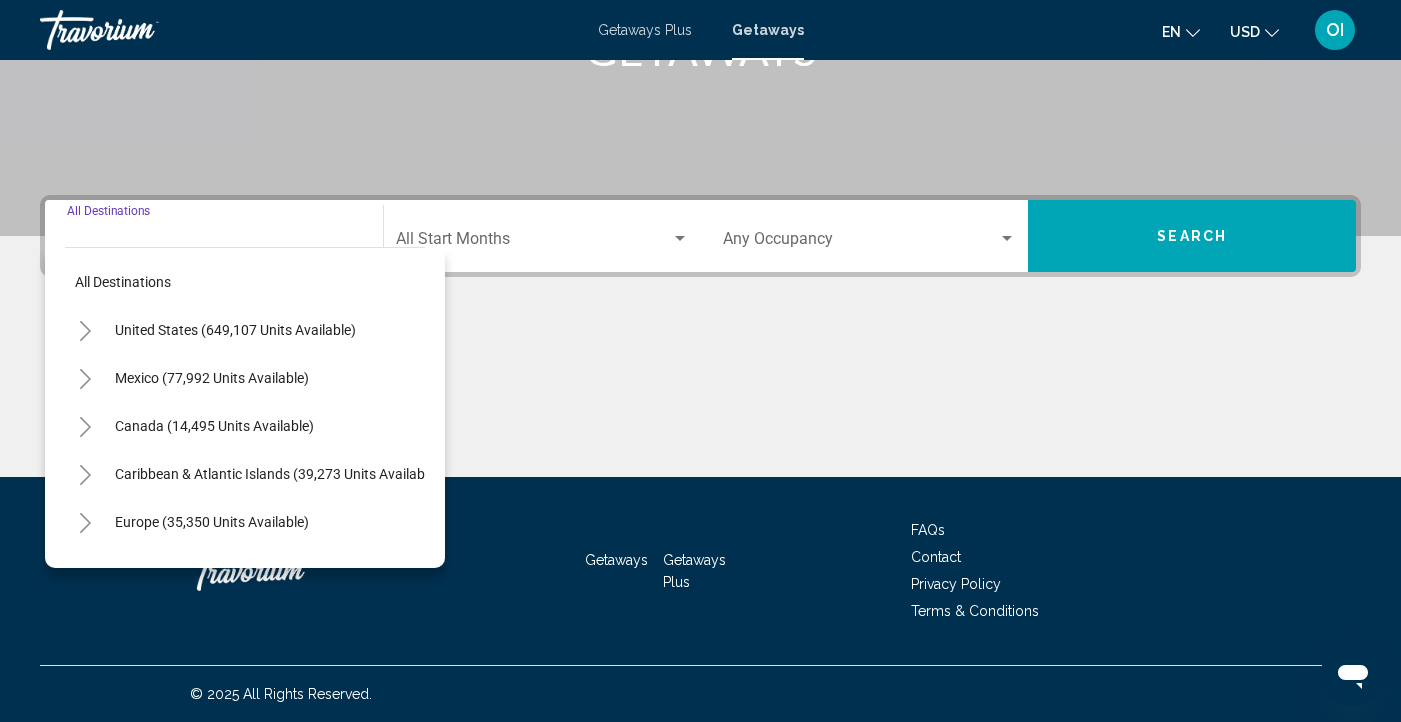 click 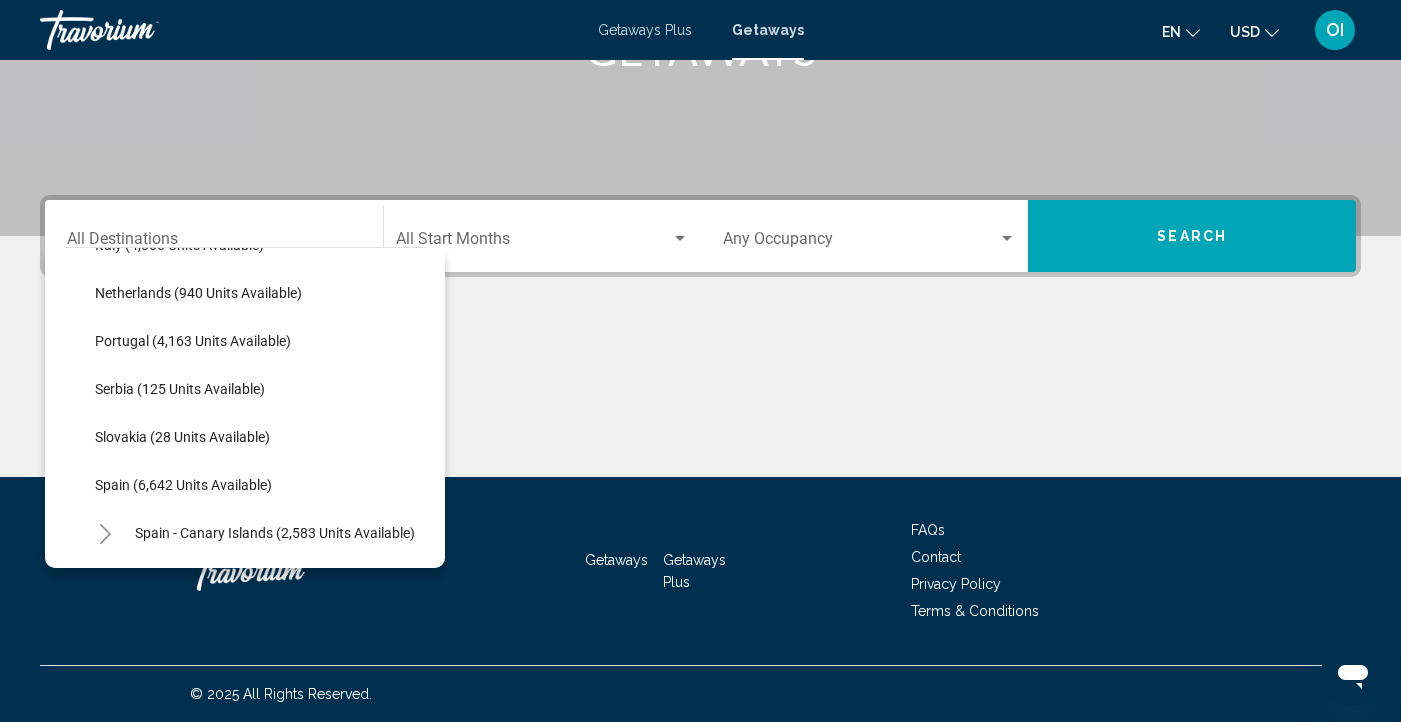 scroll, scrollTop: 855, scrollLeft: 0, axis: vertical 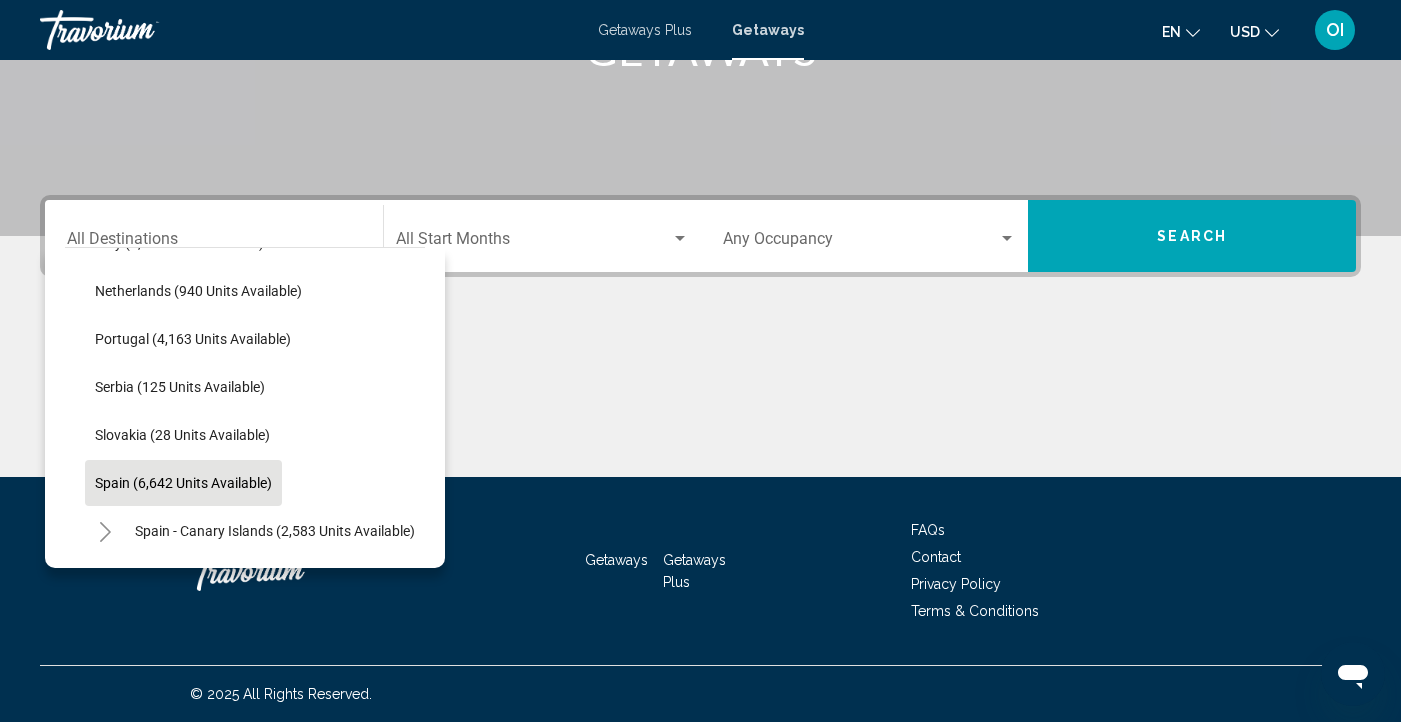 click on "Spain (6,642 units available)" 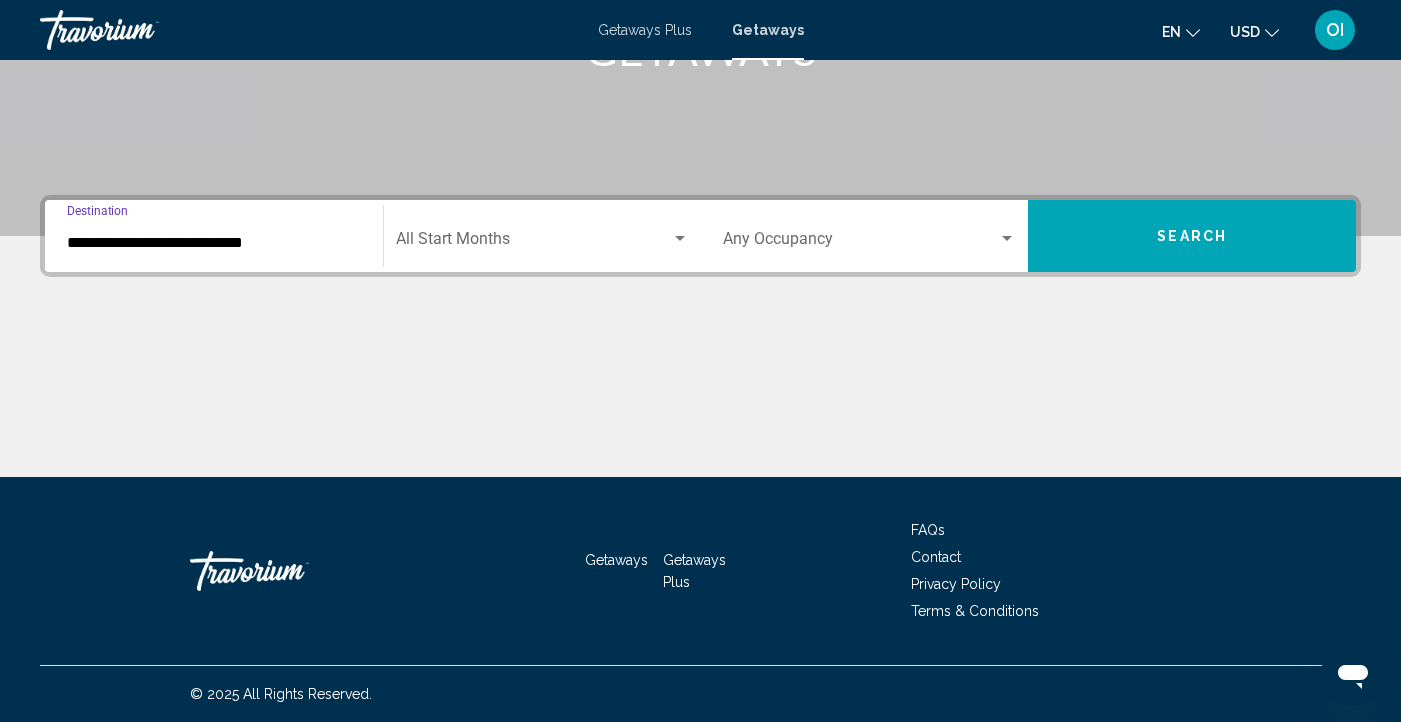click on "**********" at bounding box center [214, 243] 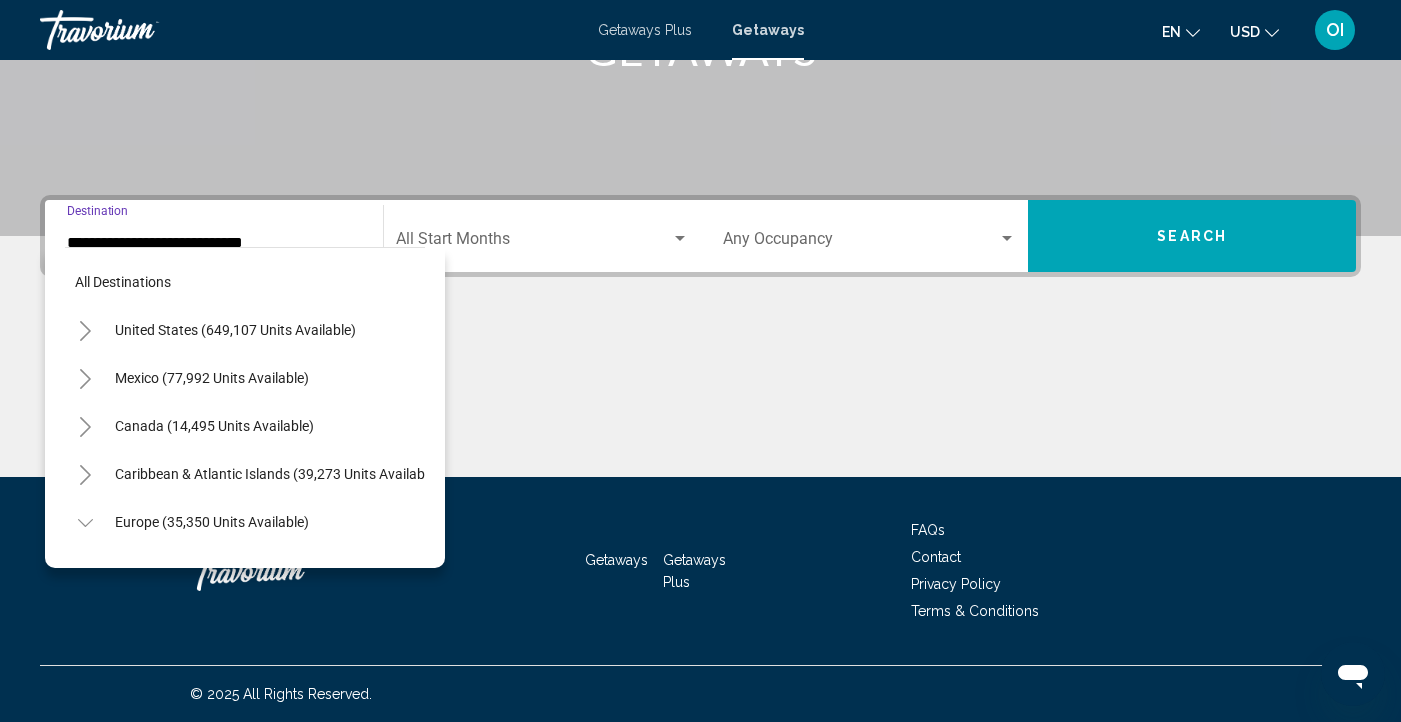 scroll, scrollTop: 935, scrollLeft: 0, axis: vertical 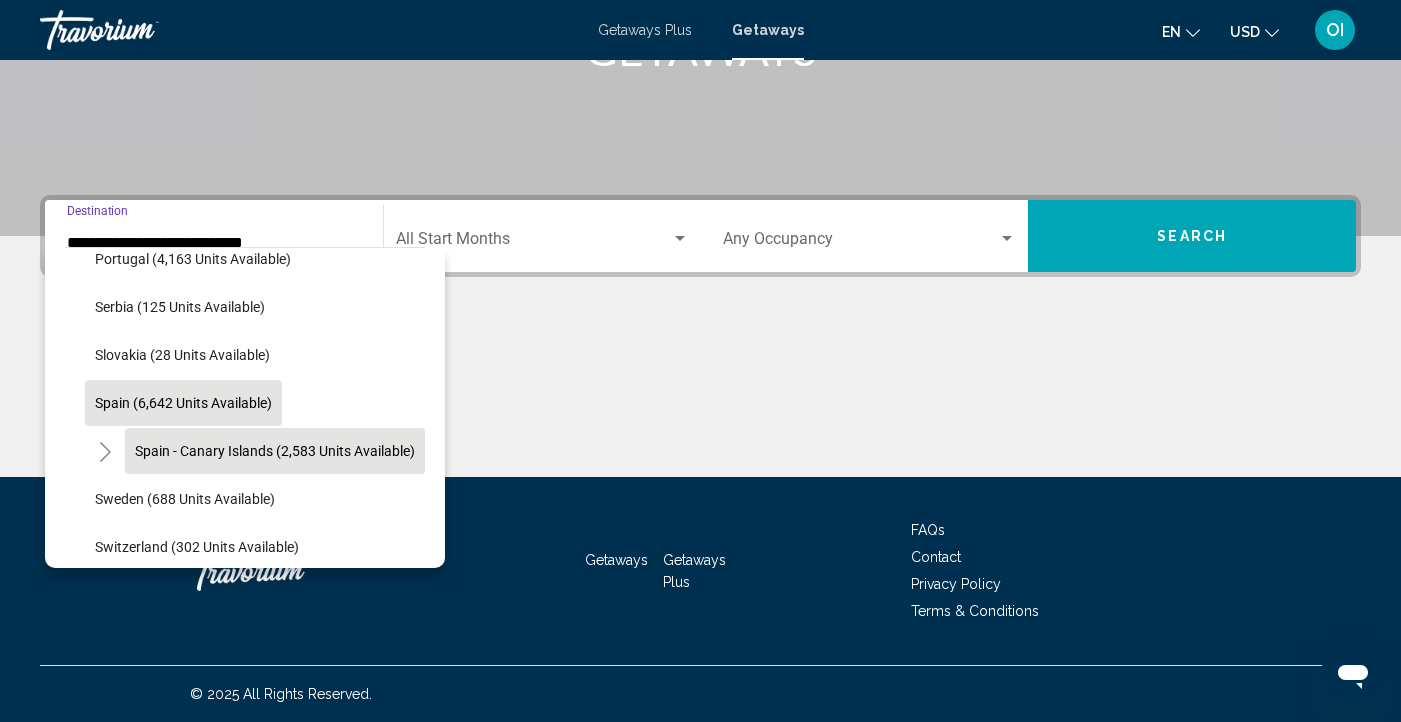 click on "Spain - Canary Islands (2,583 units available)" 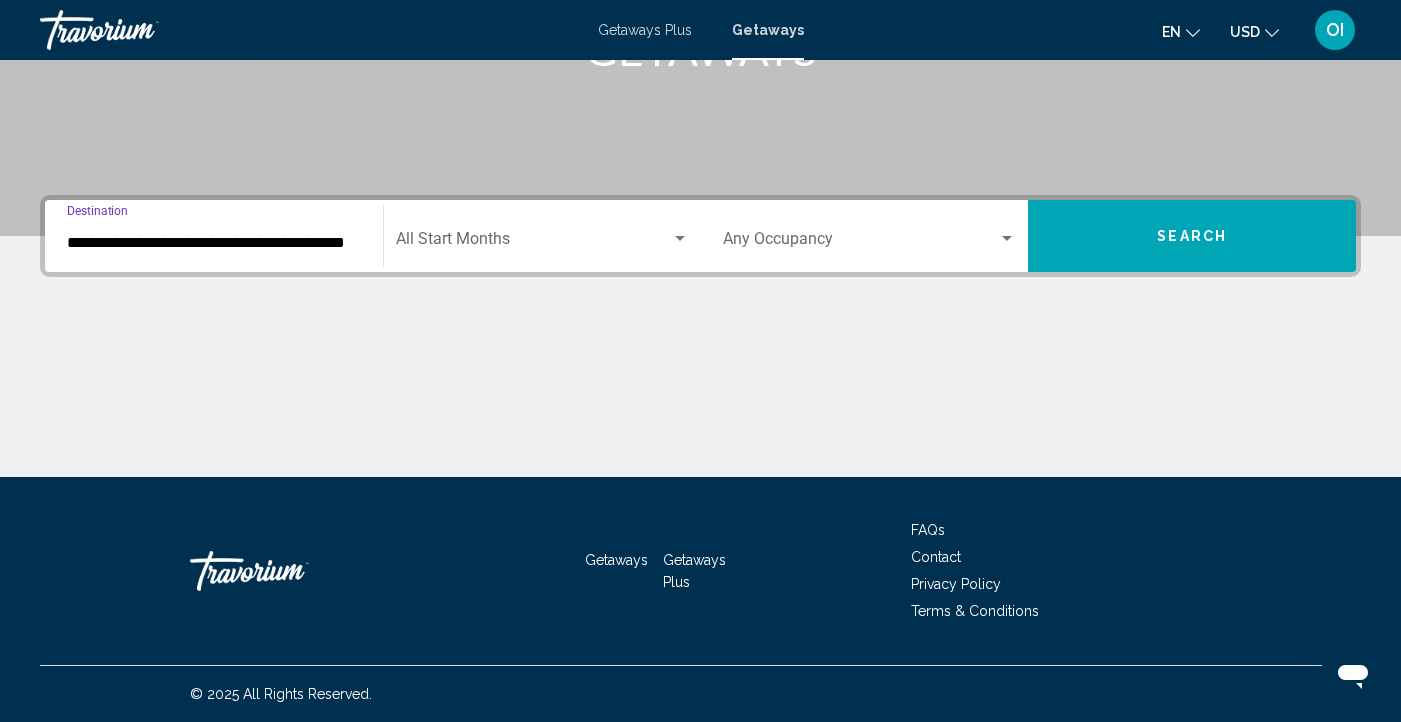 click on "Search" at bounding box center (1192, 236) 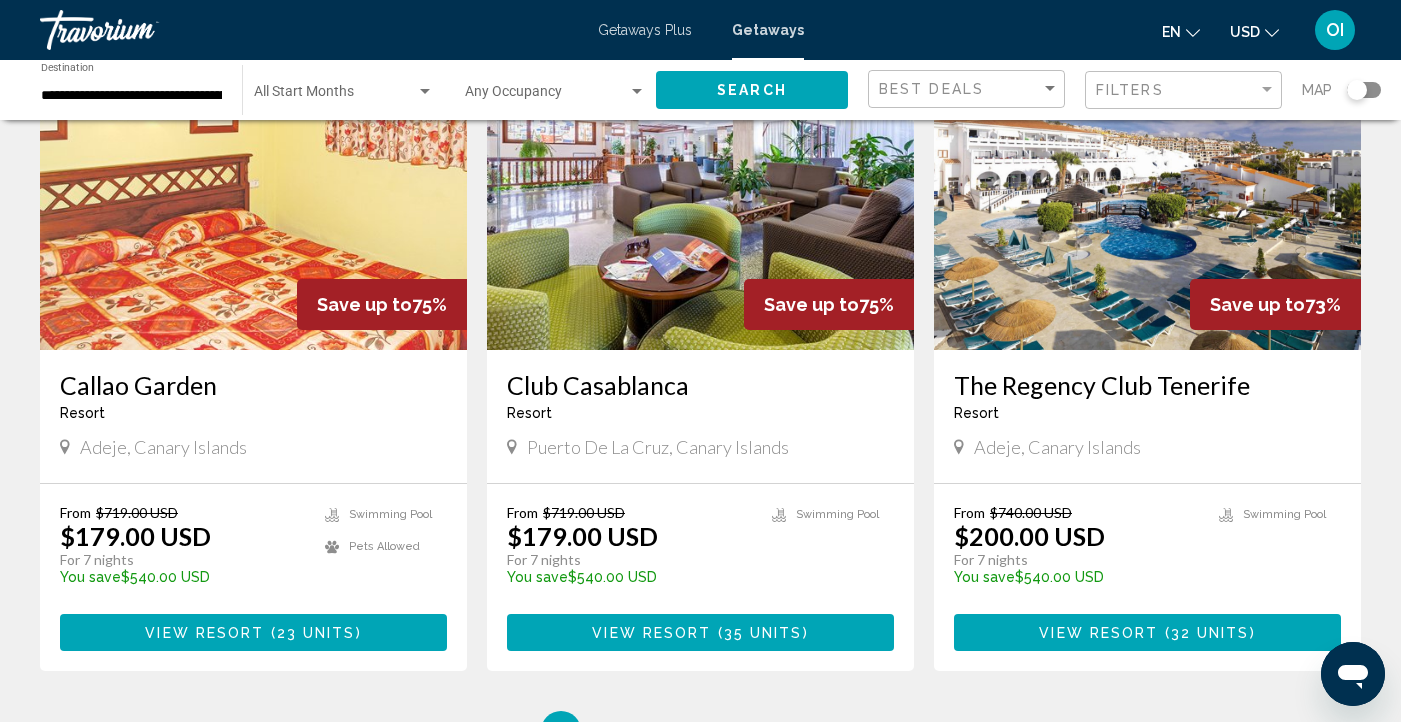scroll, scrollTop: 2255, scrollLeft: 0, axis: vertical 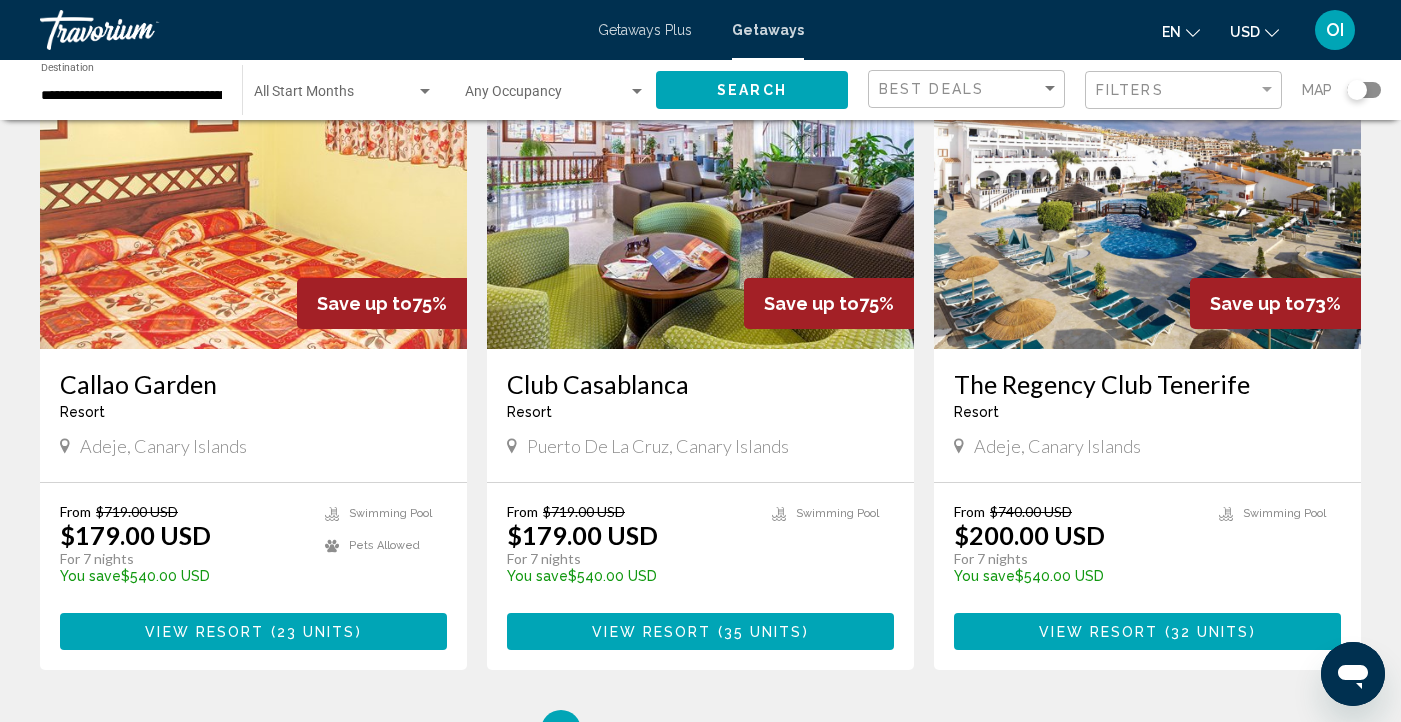 click at bounding box center [1147, 189] 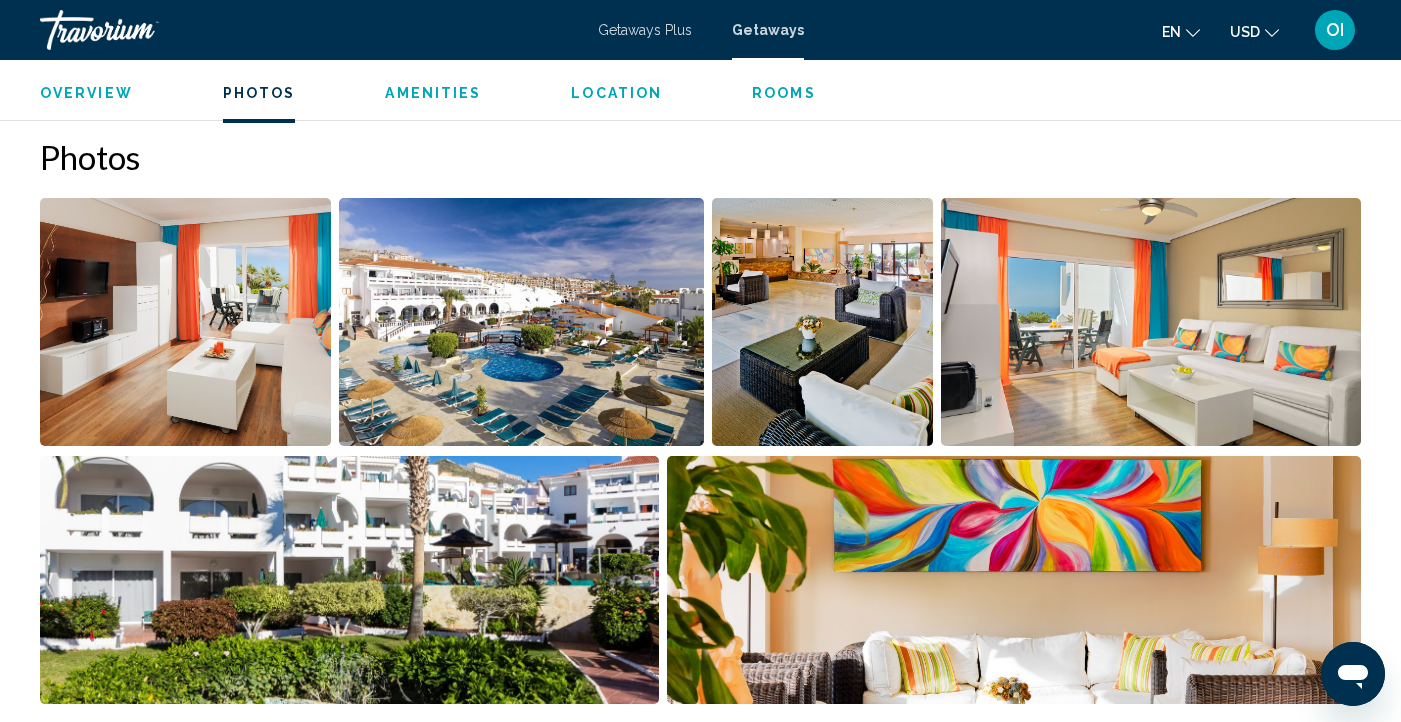 scroll, scrollTop: 913, scrollLeft: 0, axis: vertical 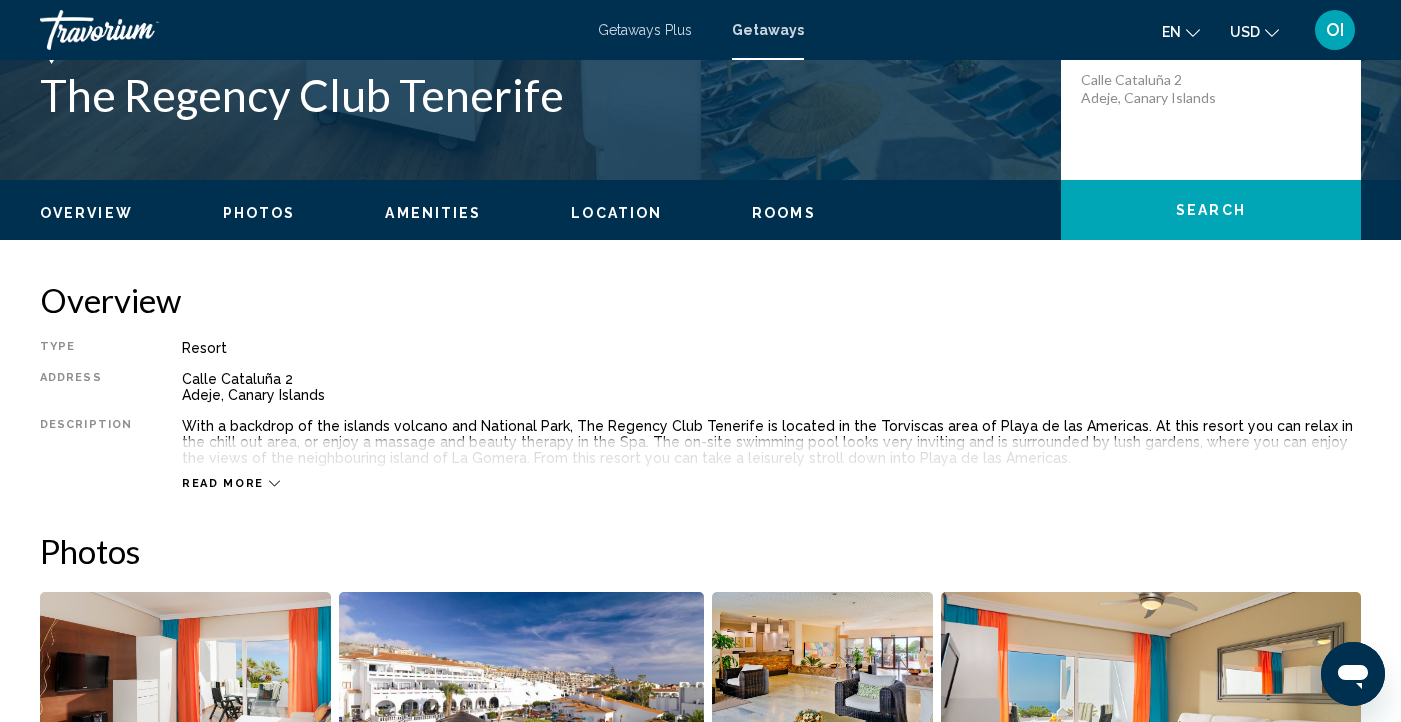 click on "Search" 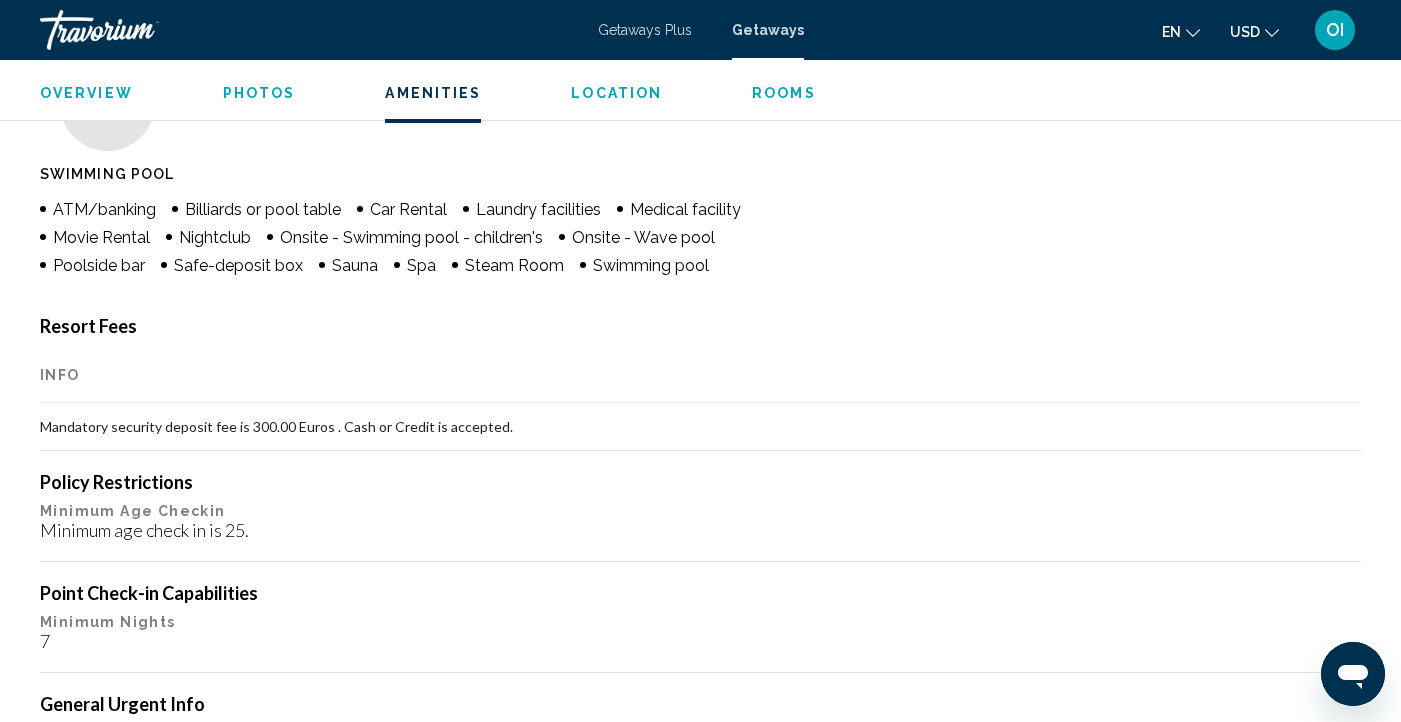 scroll, scrollTop: 1486, scrollLeft: 0, axis: vertical 